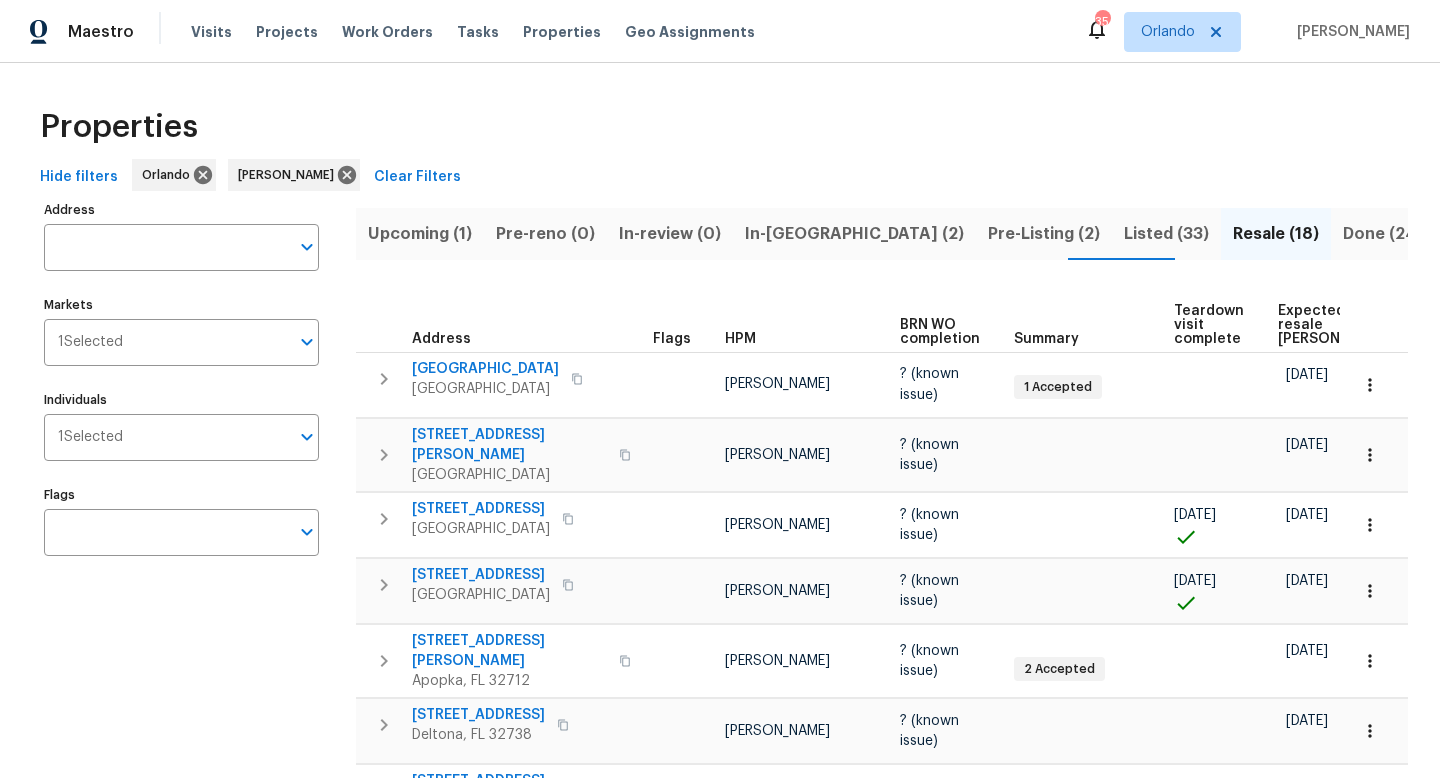 scroll, scrollTop: 0, scrollLeft: 0, axis: both 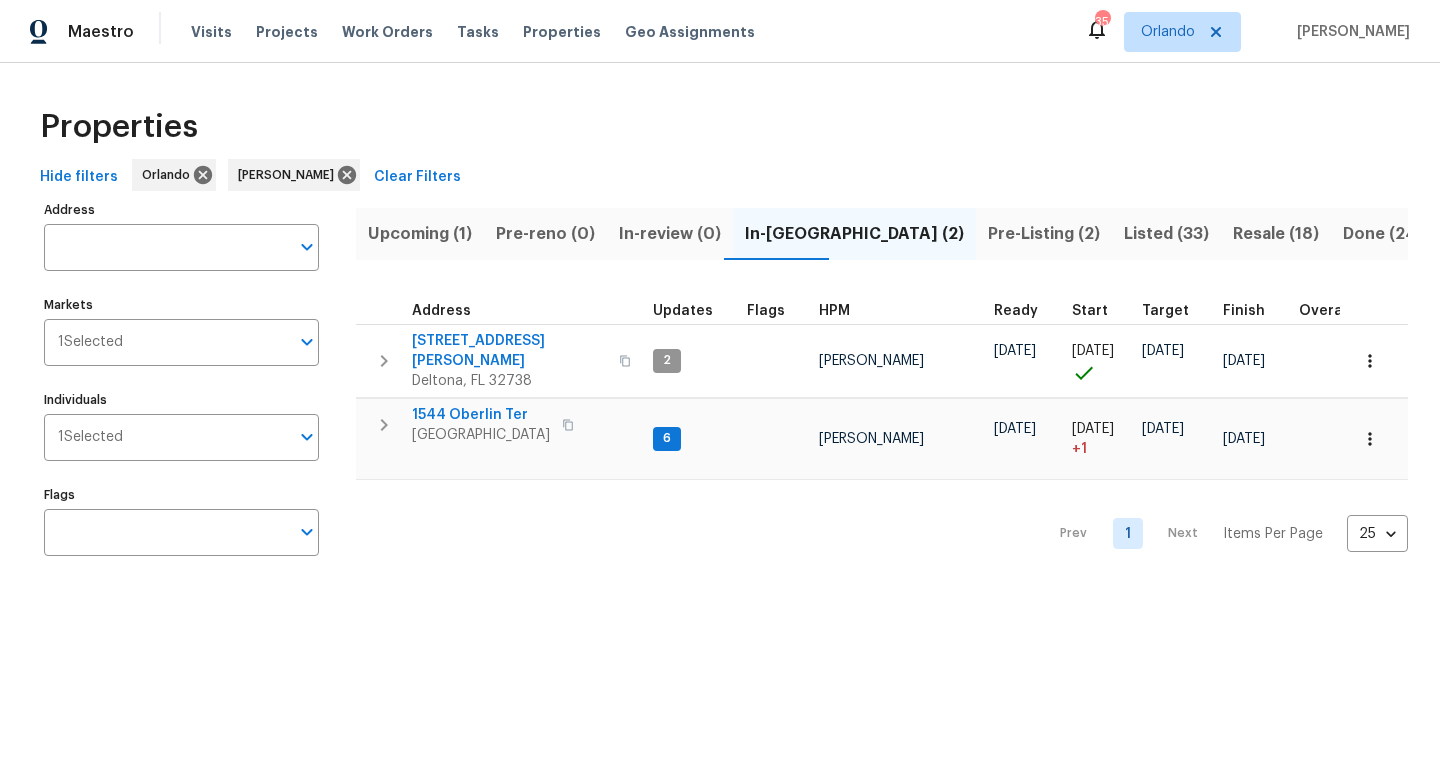 click on "Pre-Listing (2)" at bounding box center [1044, 234] 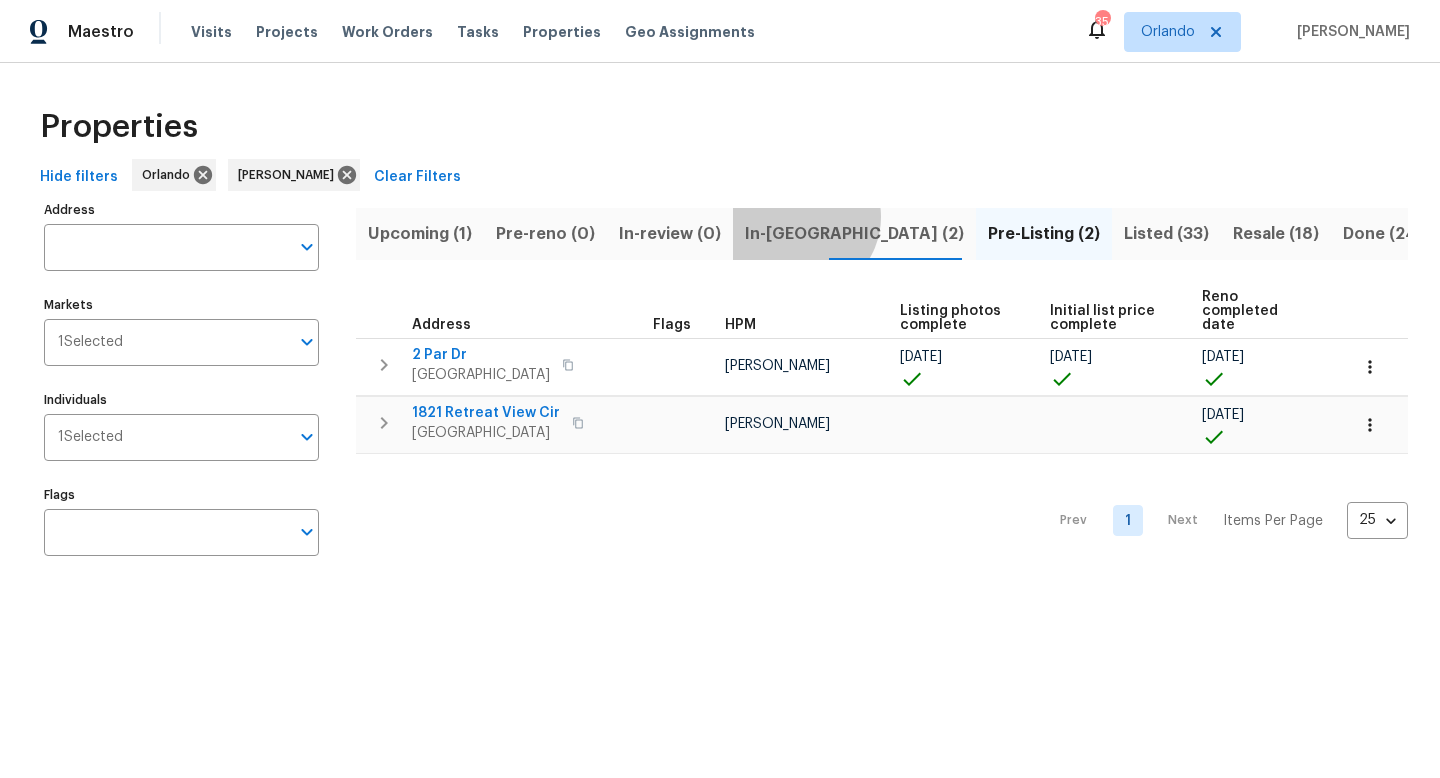 click on "In-reno (2)" at bounding box center [854, 234] 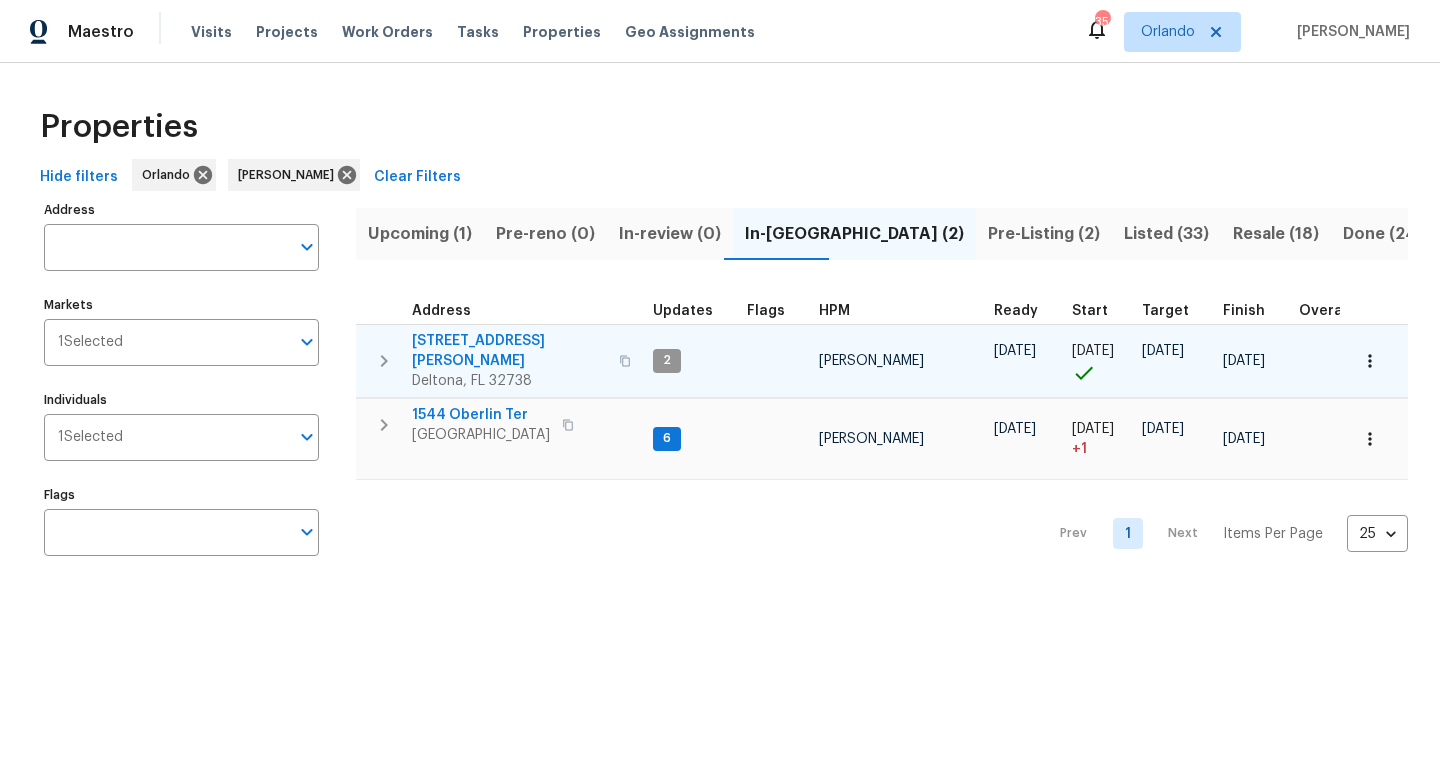 click on "[STREET_ADDRESS][PERSON_NAME]" at bounding box center [509, 351] 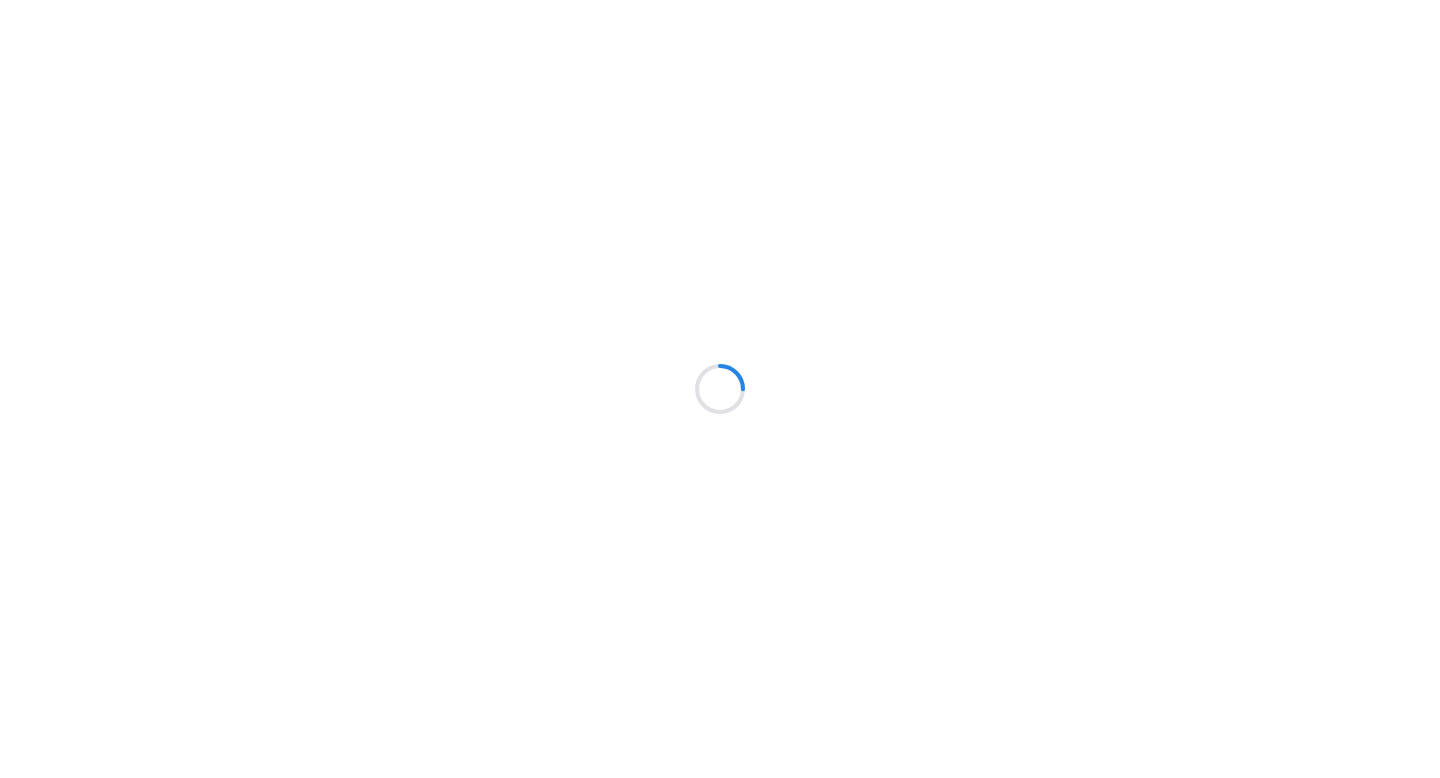 scroll, scrollTop: 0, scrollLeft: 0, axis: both 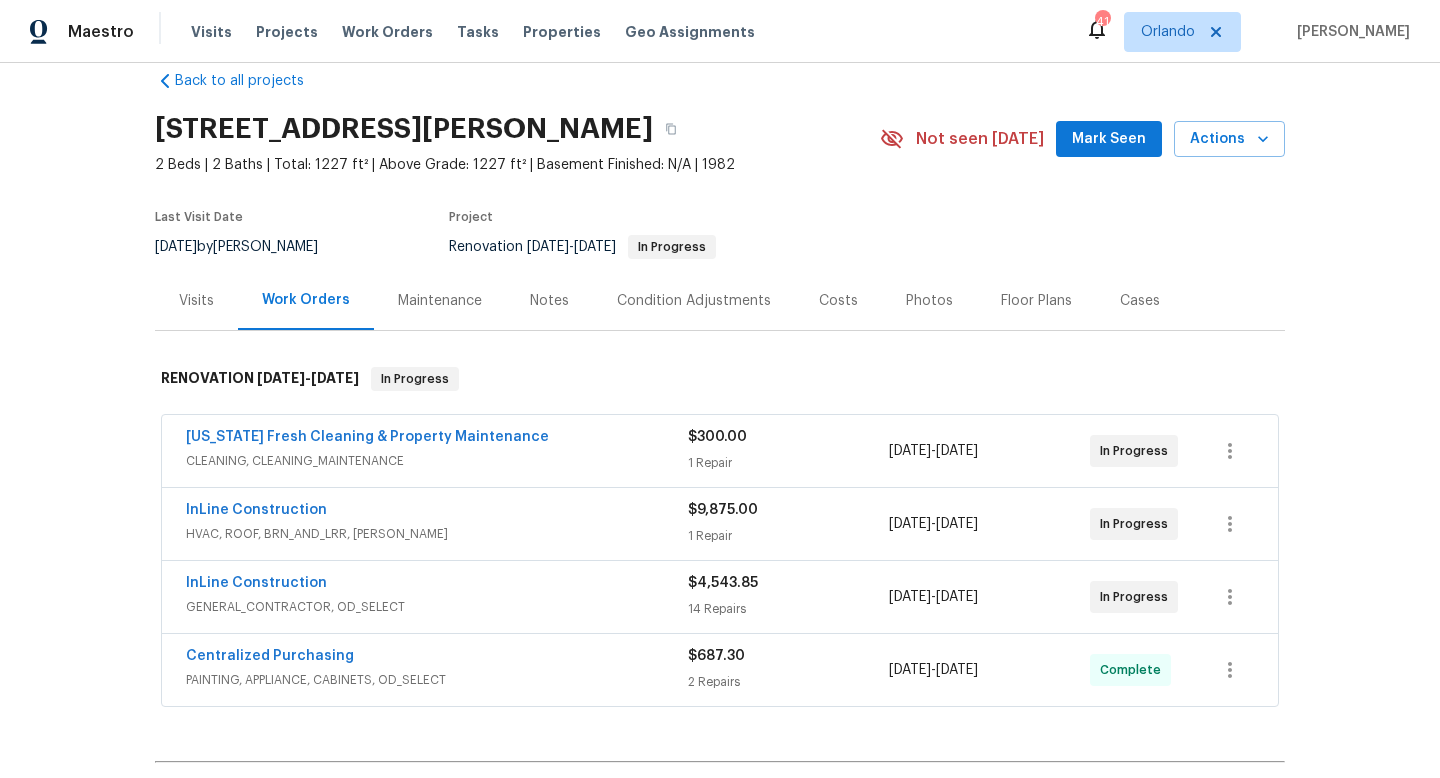 click on "InLine Construction GENERAL_CONTRACTOR, OD_SELECT $4,543.85 14 Repairs [DATE]  -  [DATE] In Progress" at bounding box center [720, 597] 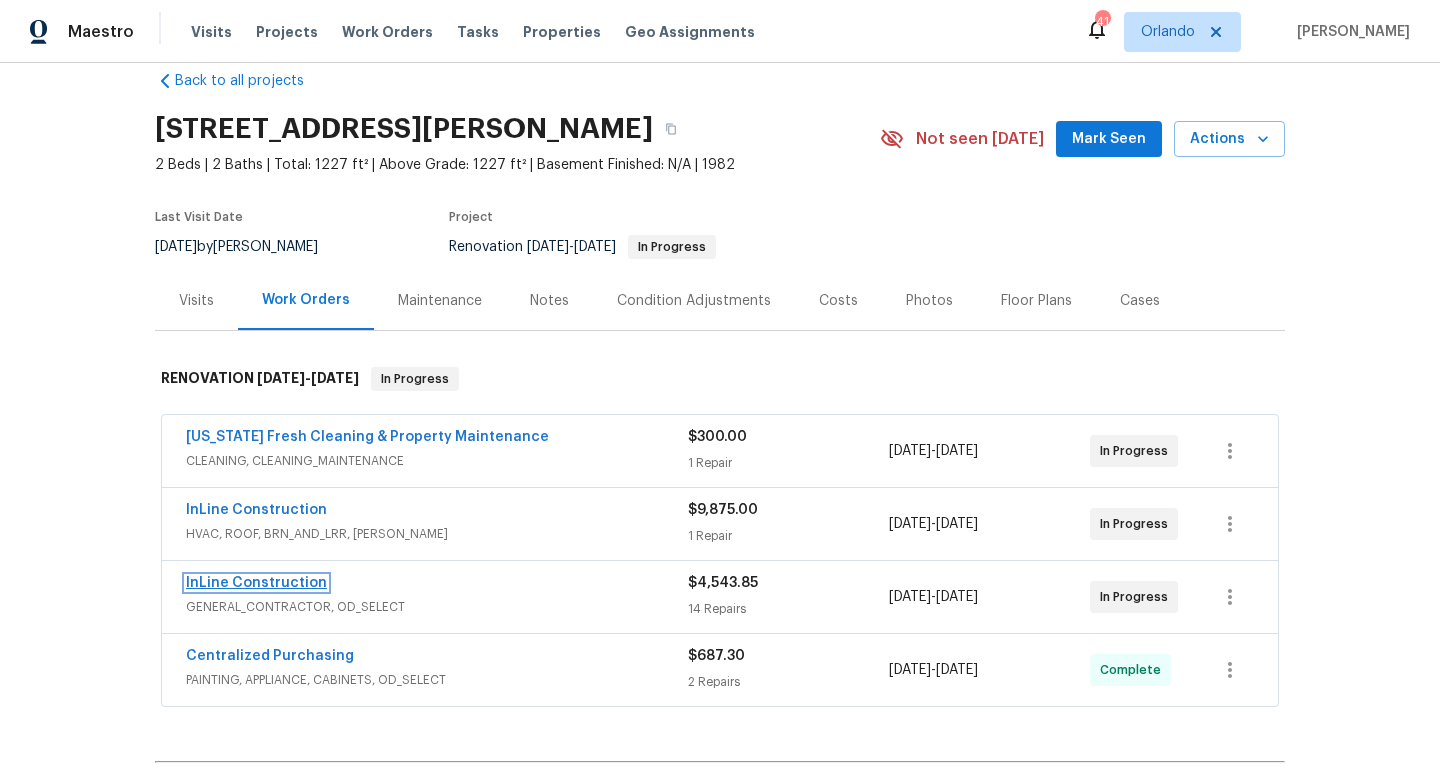 click on "InLine Construction" at bounding box center (256, 583) 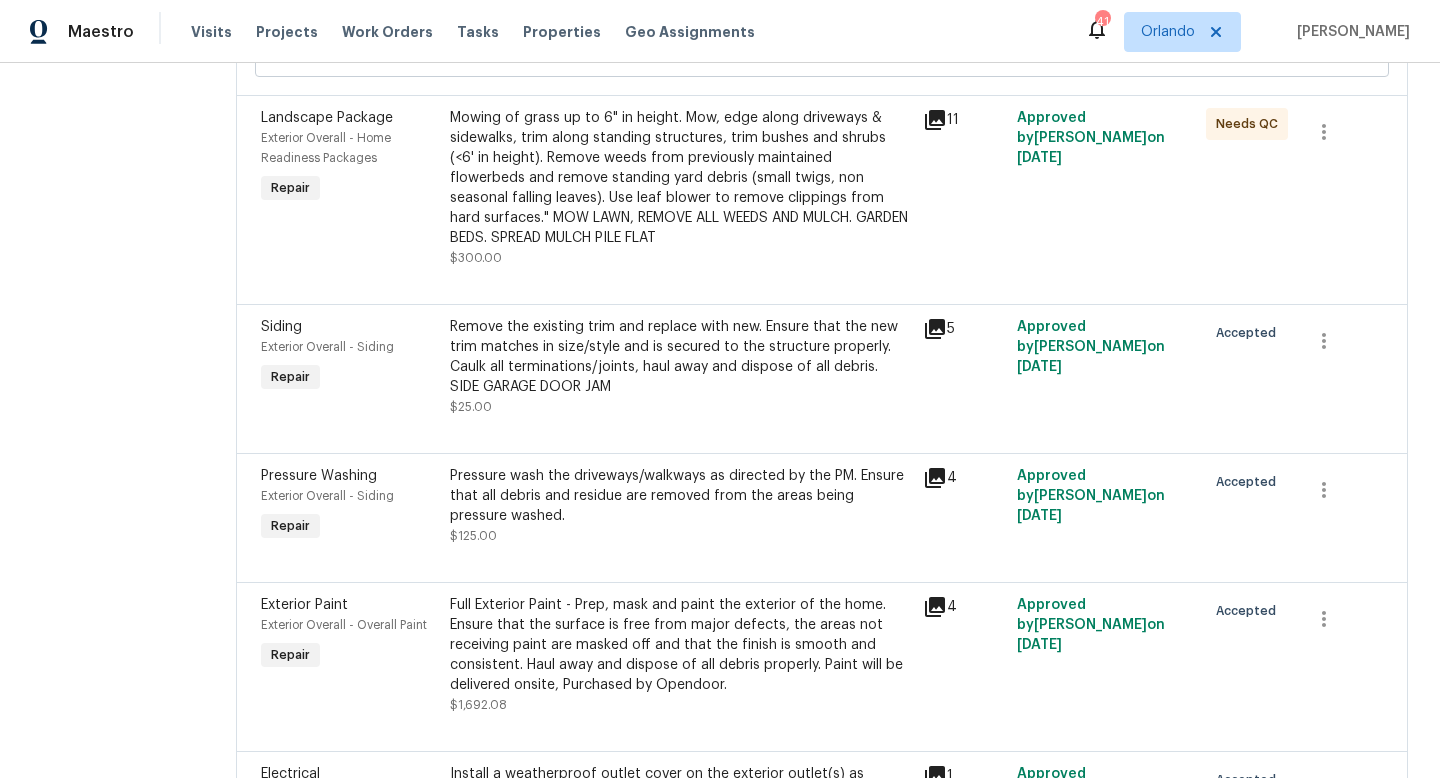 scroll, scrollTop: 1117, scrollLeft: 0, axis: vertical 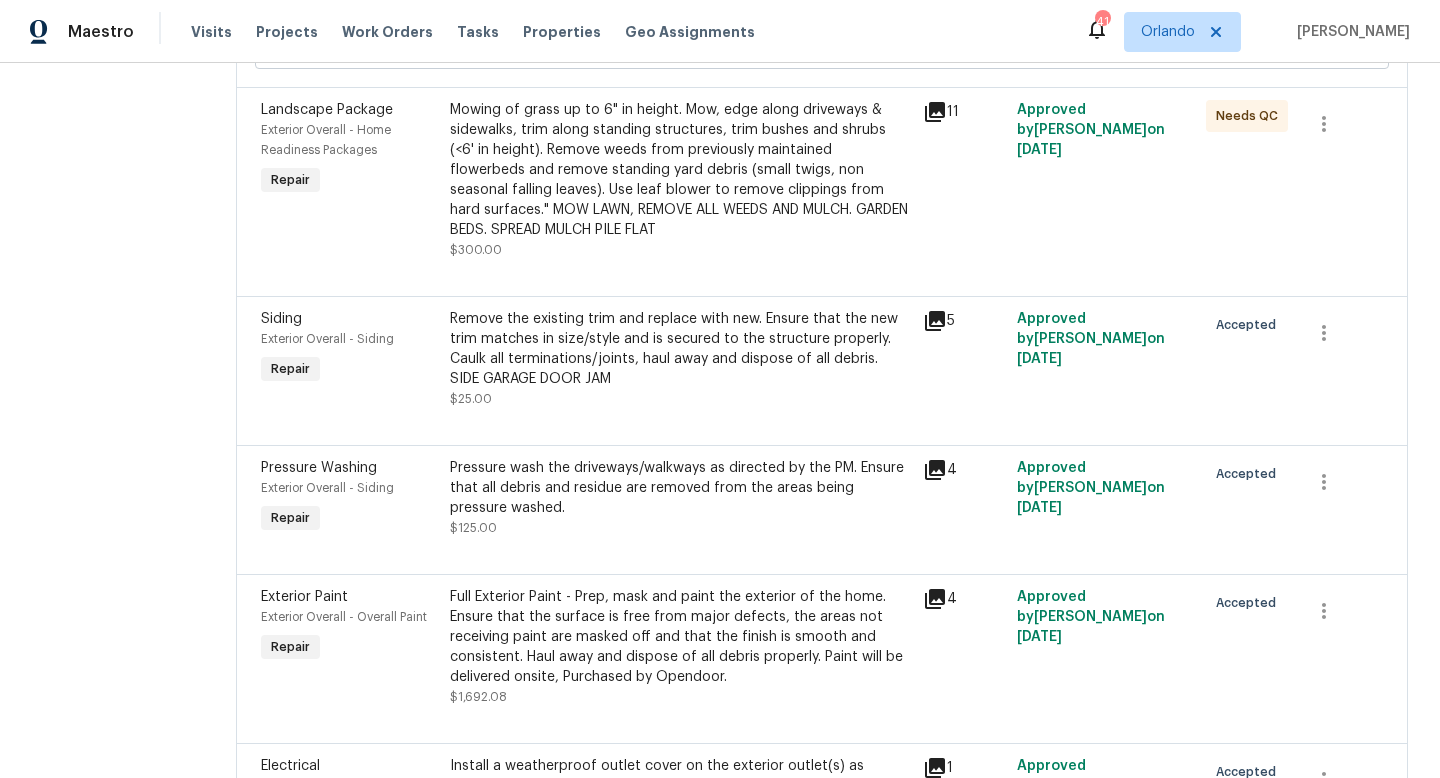 click on "Remove the existing trim and replace with new. Ensure that the new trim matches in size/style and is secured to the structure properly. Caulk all terminations/joints, haul away and dispose of all debris.
SIDE GARAGE DOOR JAM" at bounding box center [680, 349] 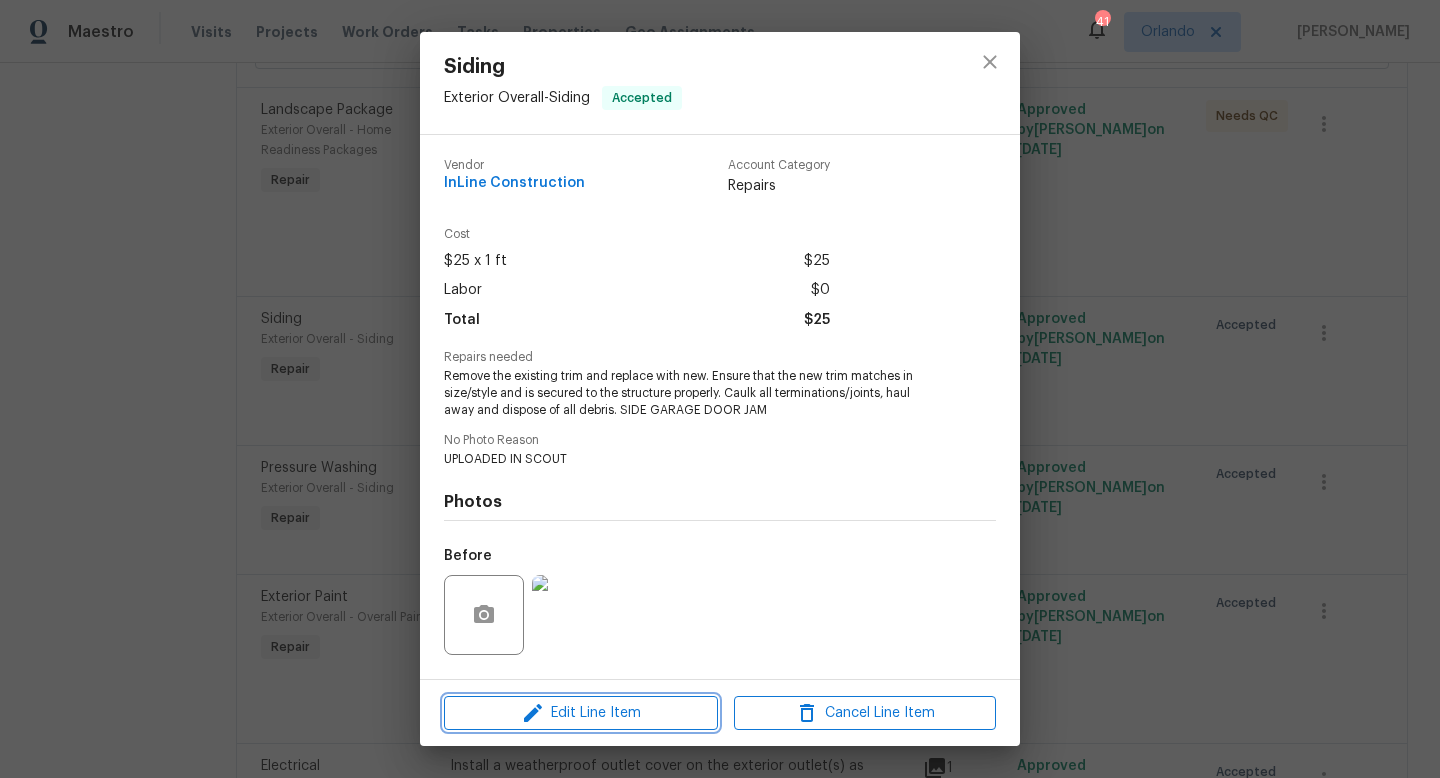click on "Edit Line Item" at bounding box center (581, 713) 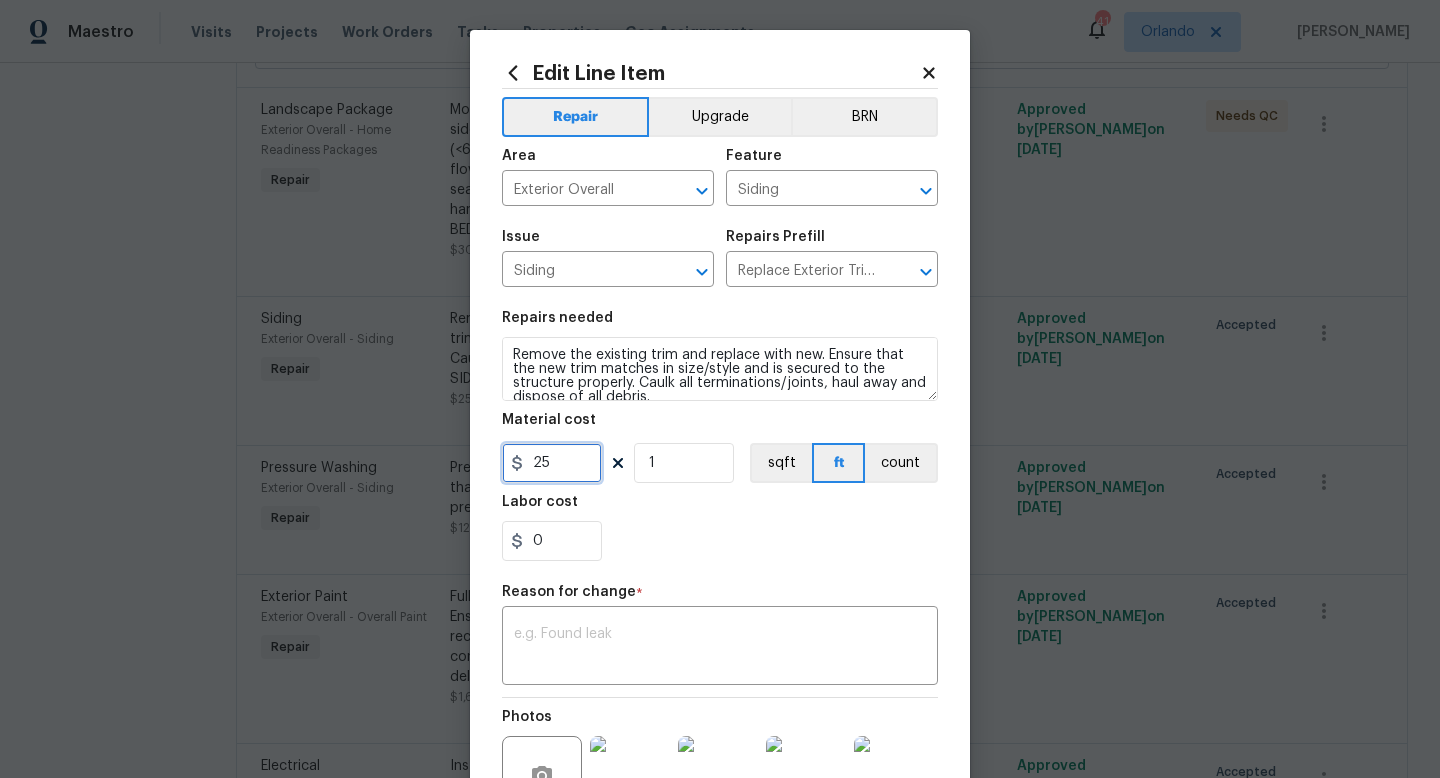 click on "25" at bounding box center [552, 463] 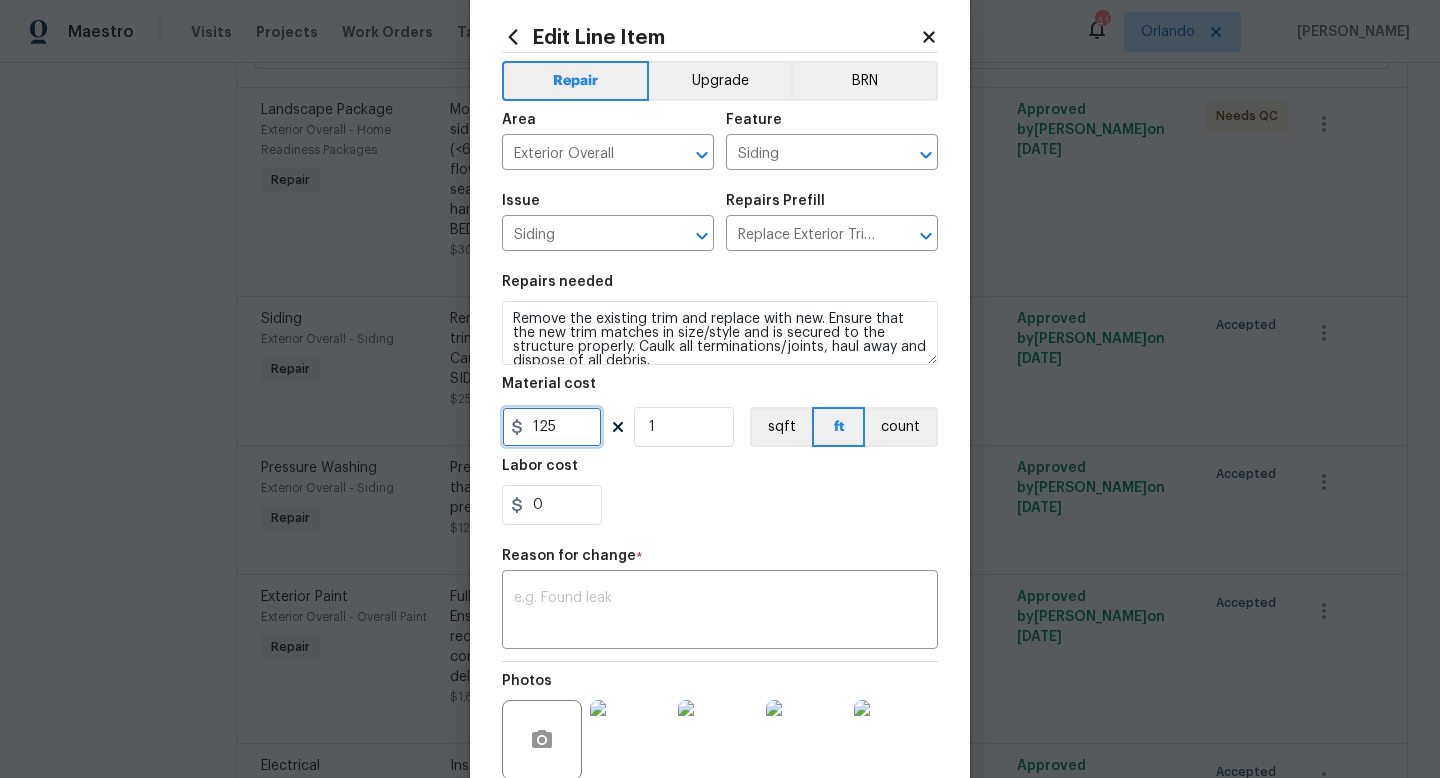 scroll, scrollTop: 44, scrollLeft: 0, axis: vertical 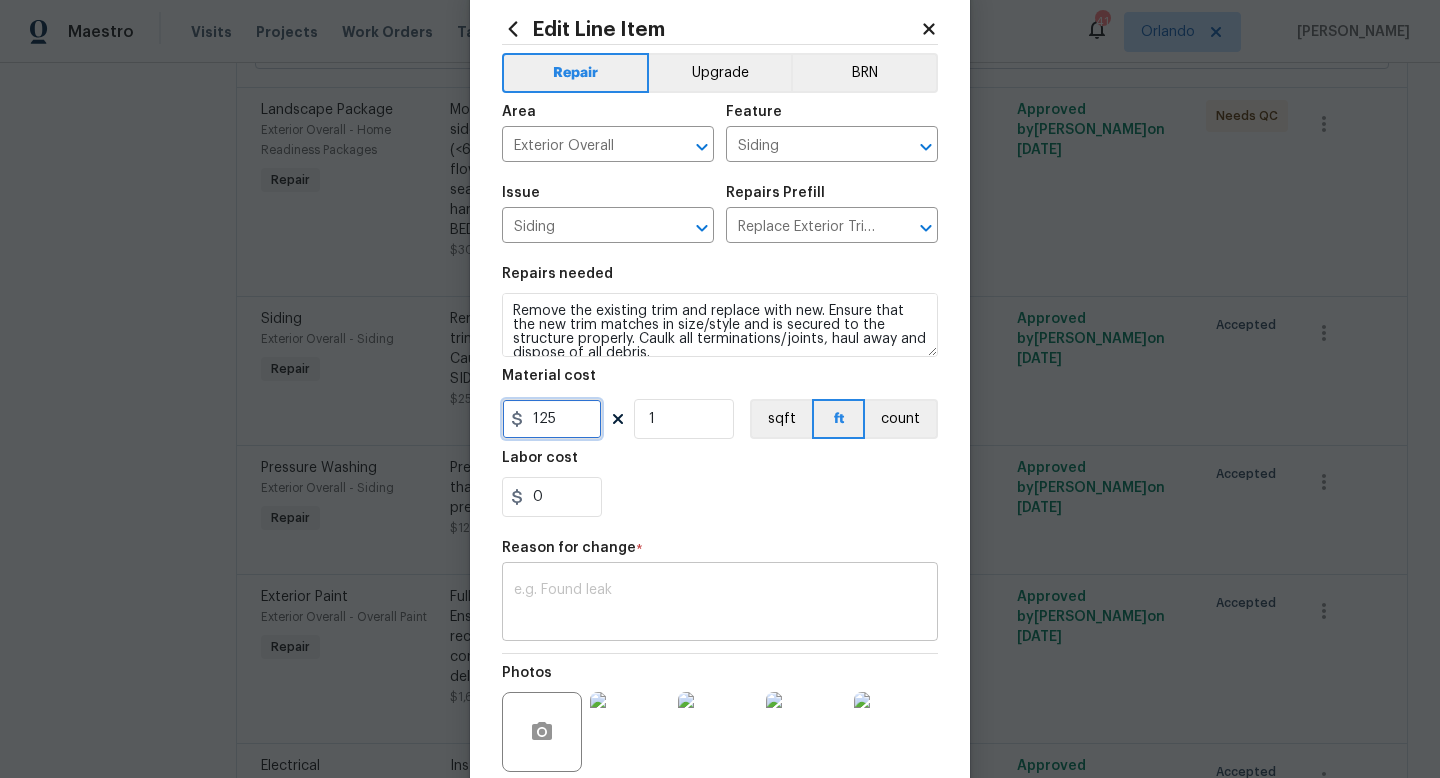 type on "125" 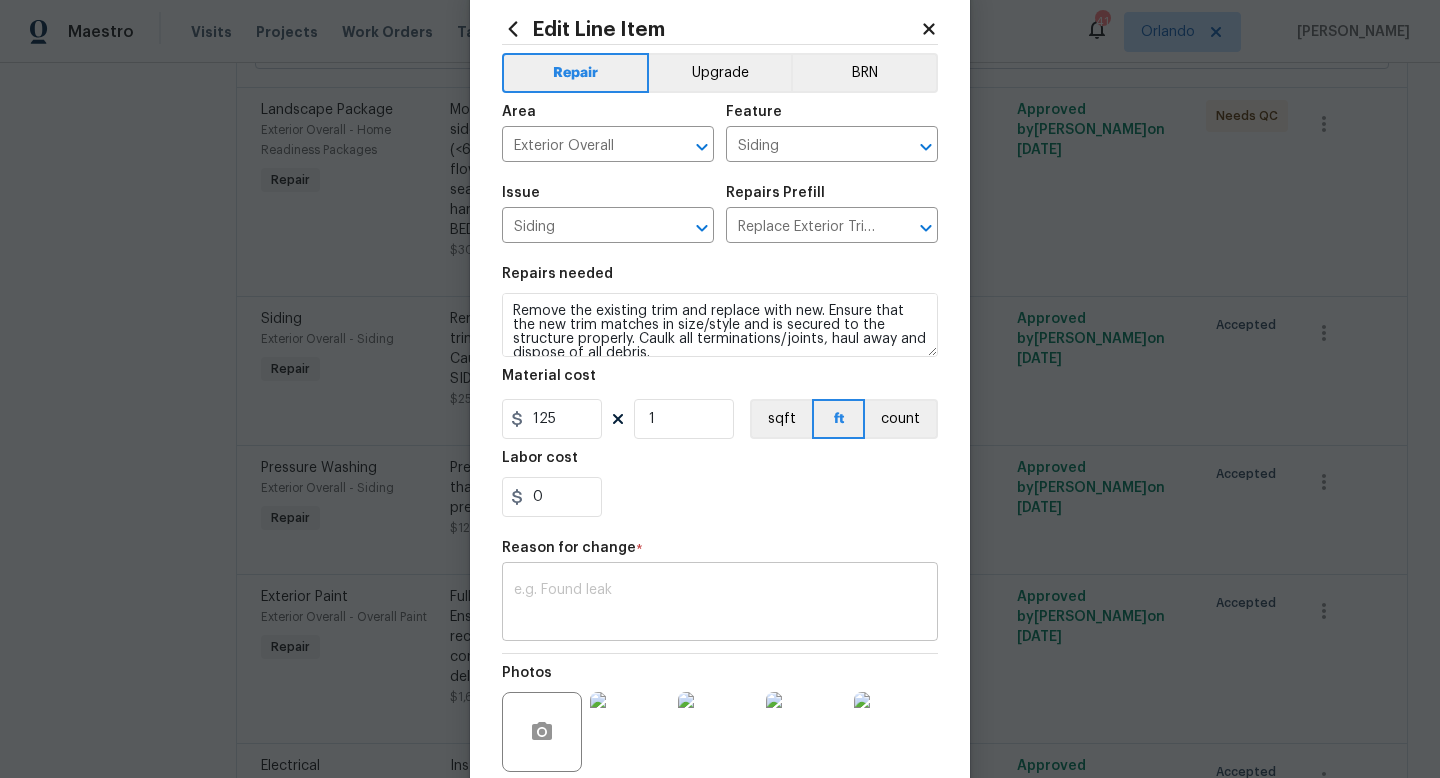 click at bounding box center [720, 604] 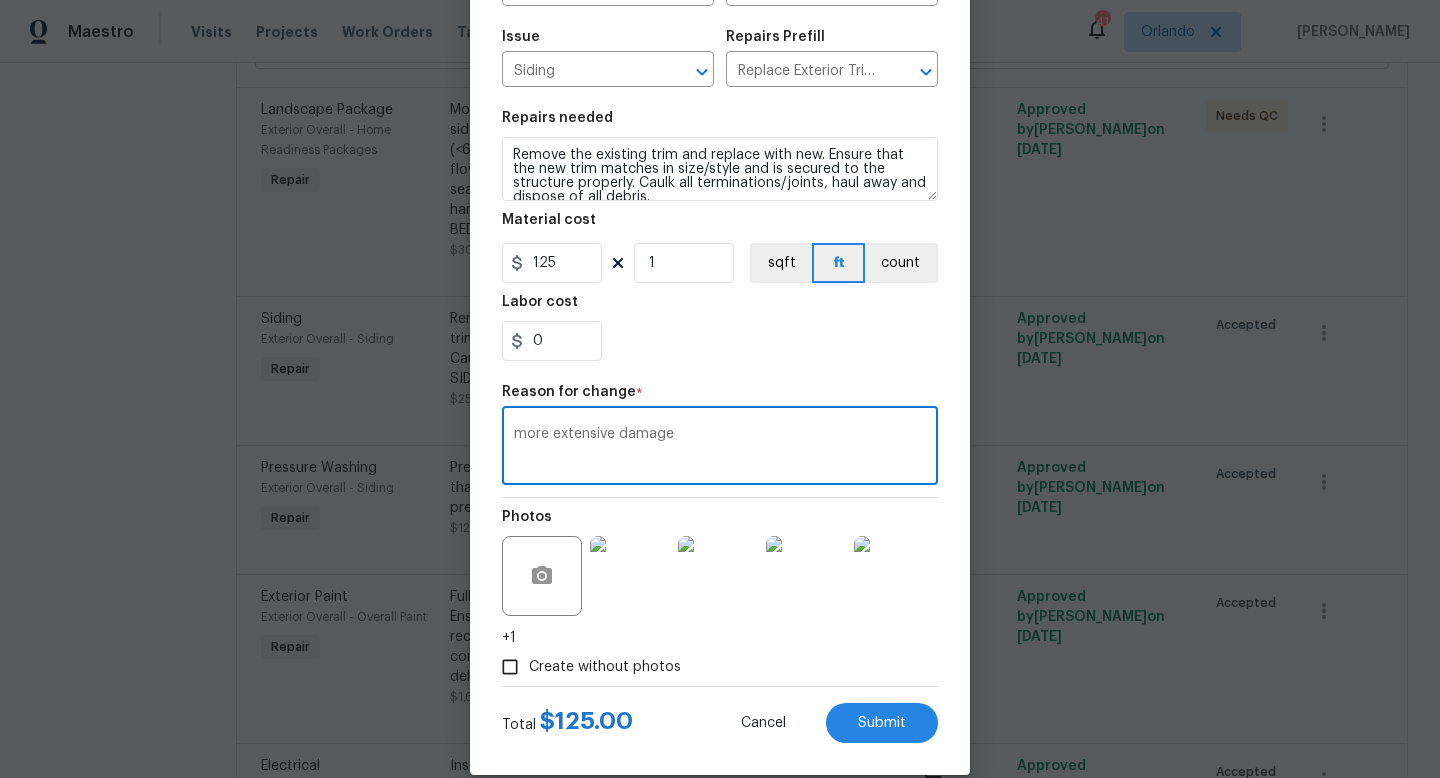 scroll, scrollTop: 228, scrollLeft: 0, axis: vertical 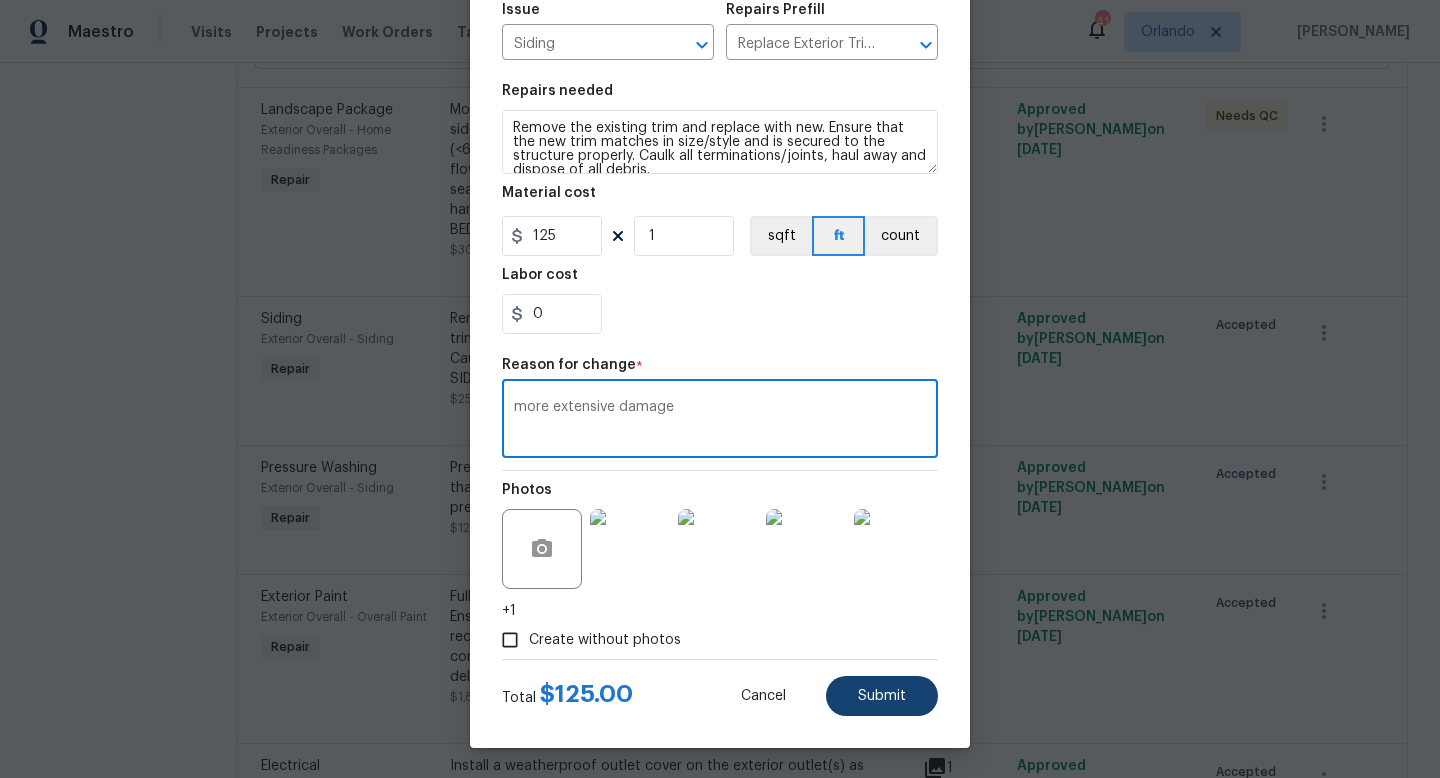 type on "more extensive damage" 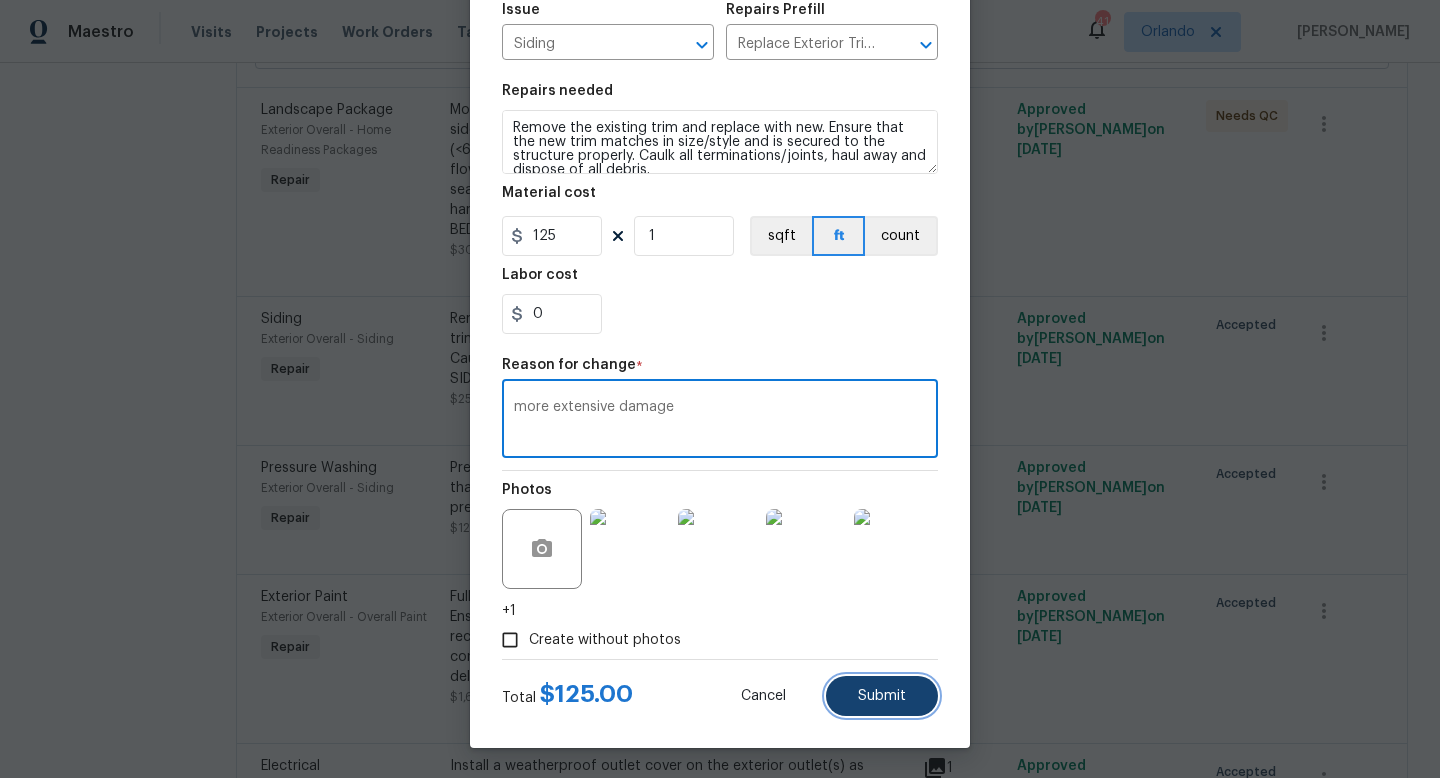 click on "Submit" at bounding box center (882, 696) 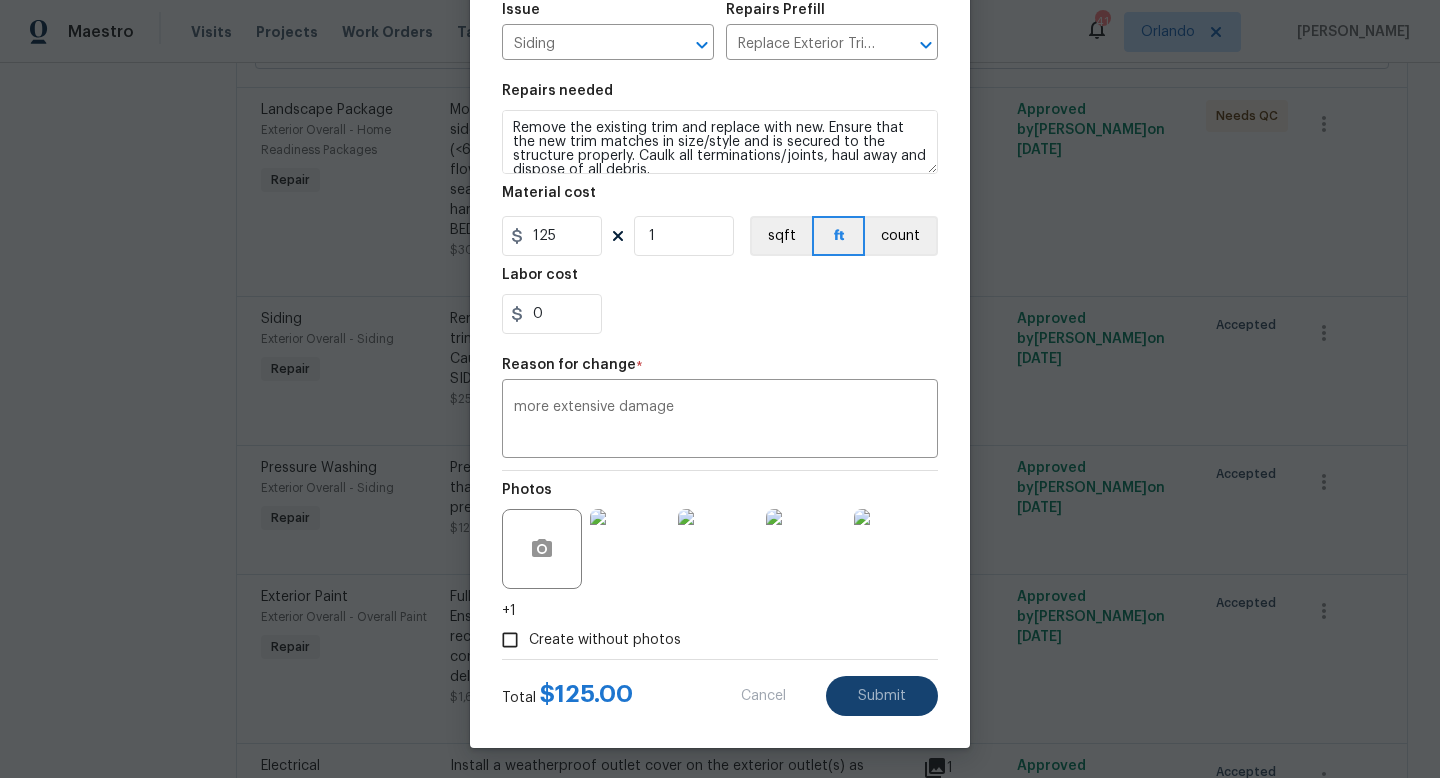 type on "25" 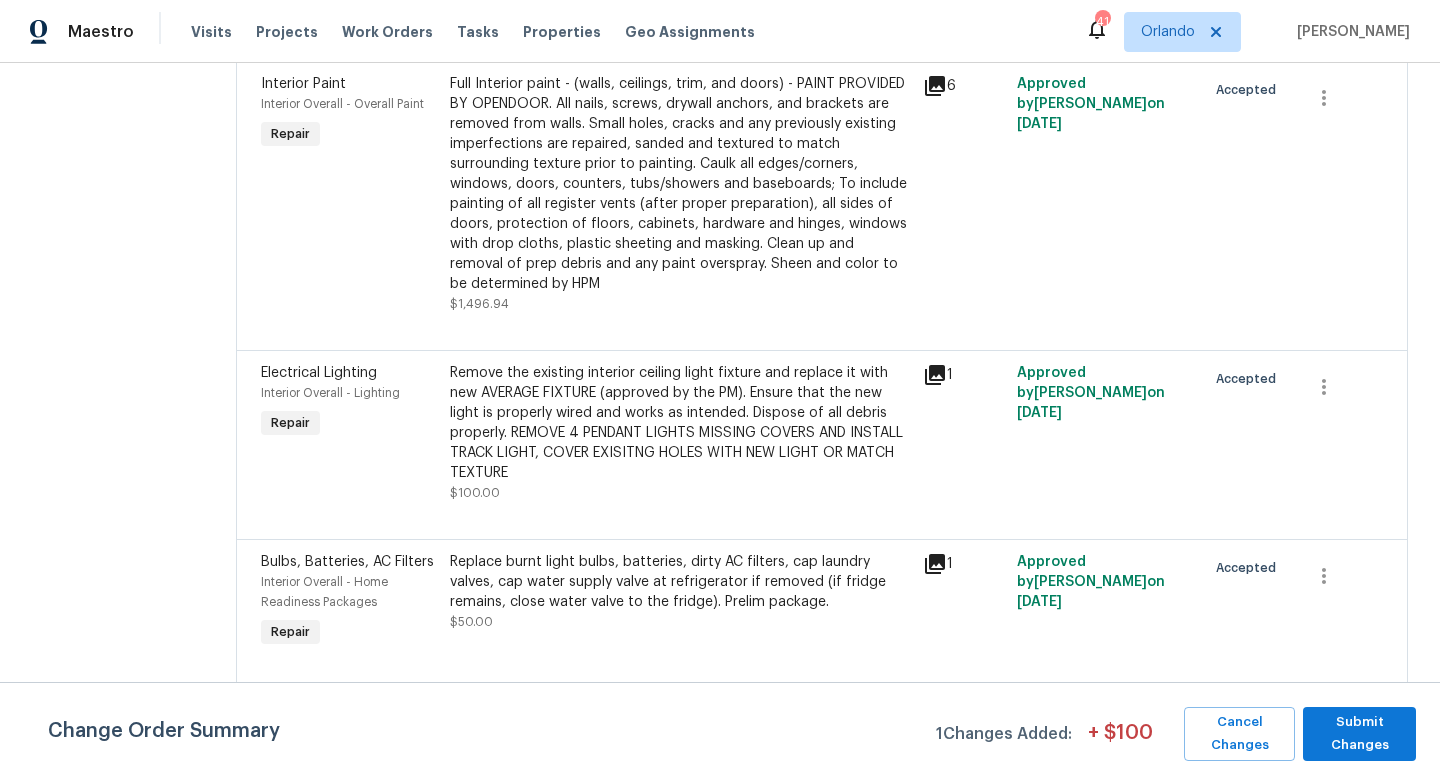 scroll, scrollTop: 2240, scrollLeft: 0, axis: vertical 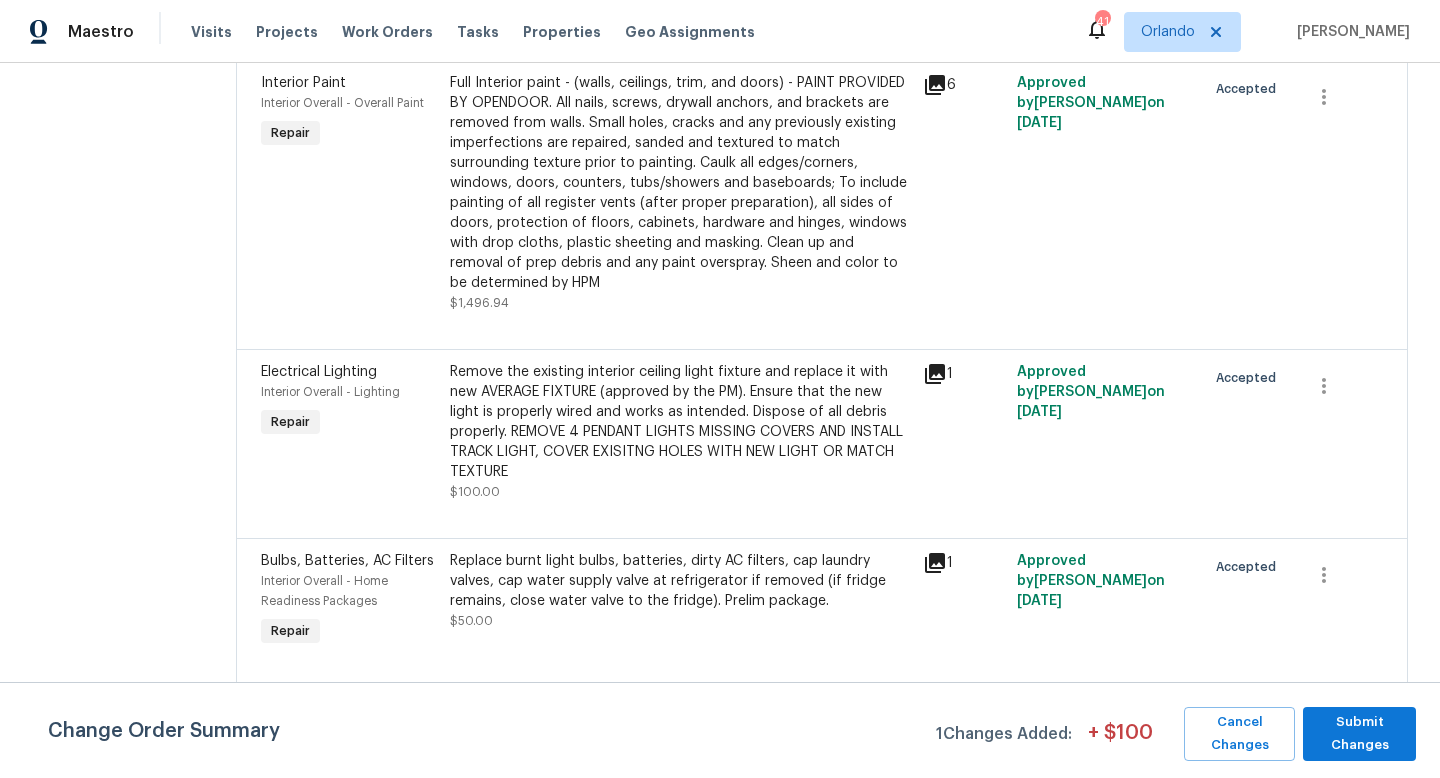 click on "Remove the existing interior ceiling light fixture and replace it with new AVERAGE FIXTURE (approved by the PM). Ensure that the new light is properly wired and works as intended. Dispose of all debris properly.
REMOVE 4 PENDANT LIGHTS MISSING COVERS AND INSTALL TRACK LIGHT, COVER EXISITNG HOLES WITH NEW LIGHT OR MATCH TEXTURE" at bounding box center [680, 422] 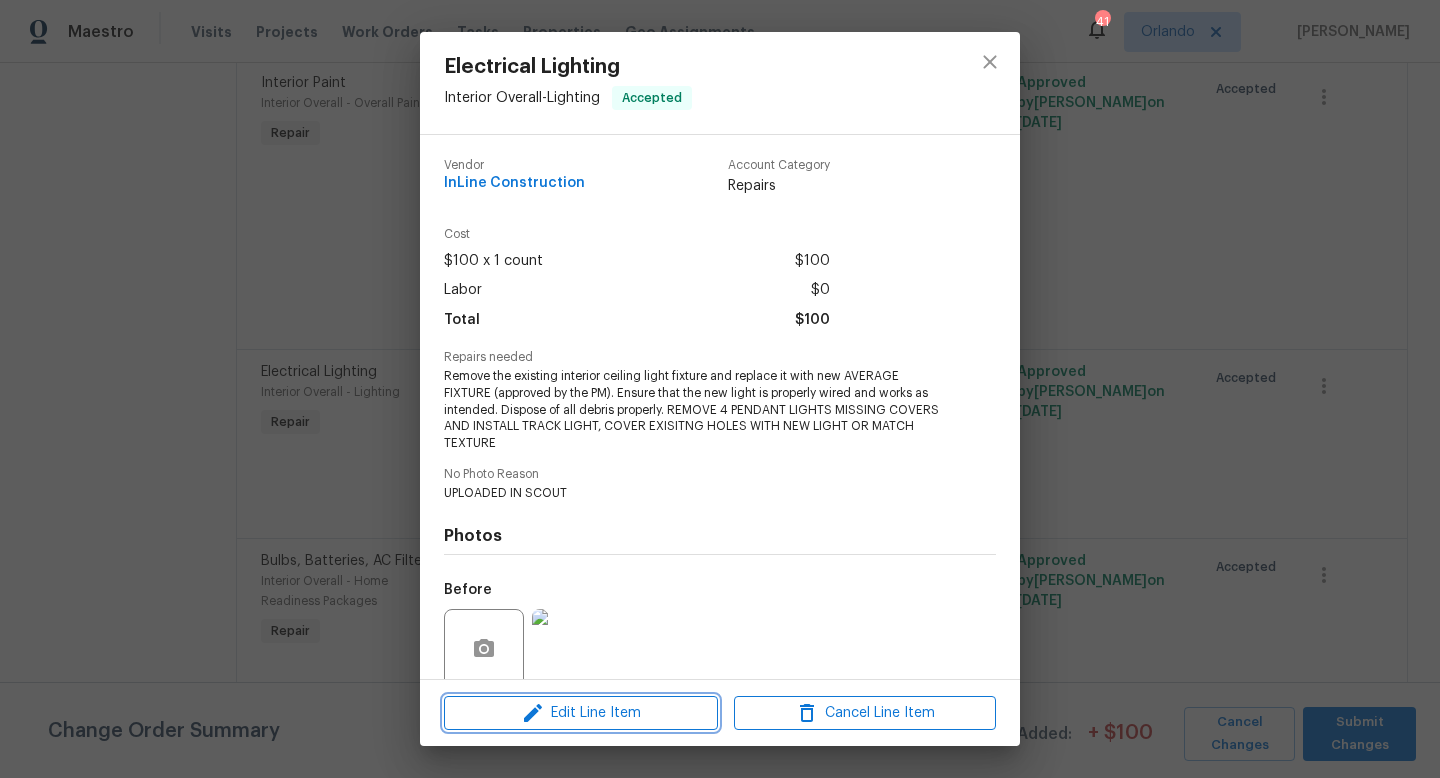 click on "Edit Line Item" at bounding box center (581, 713) 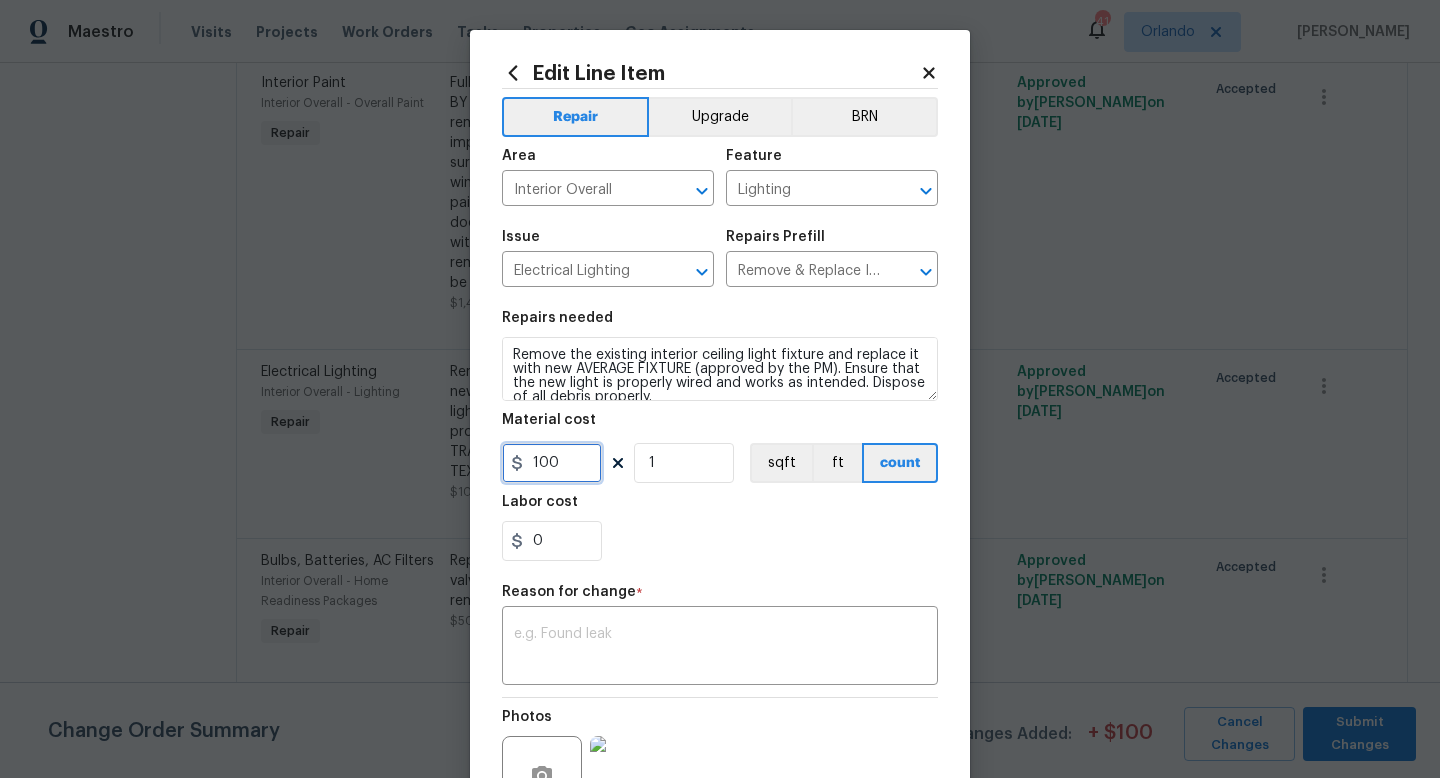 click on "100" at bounding box center (552, 463) 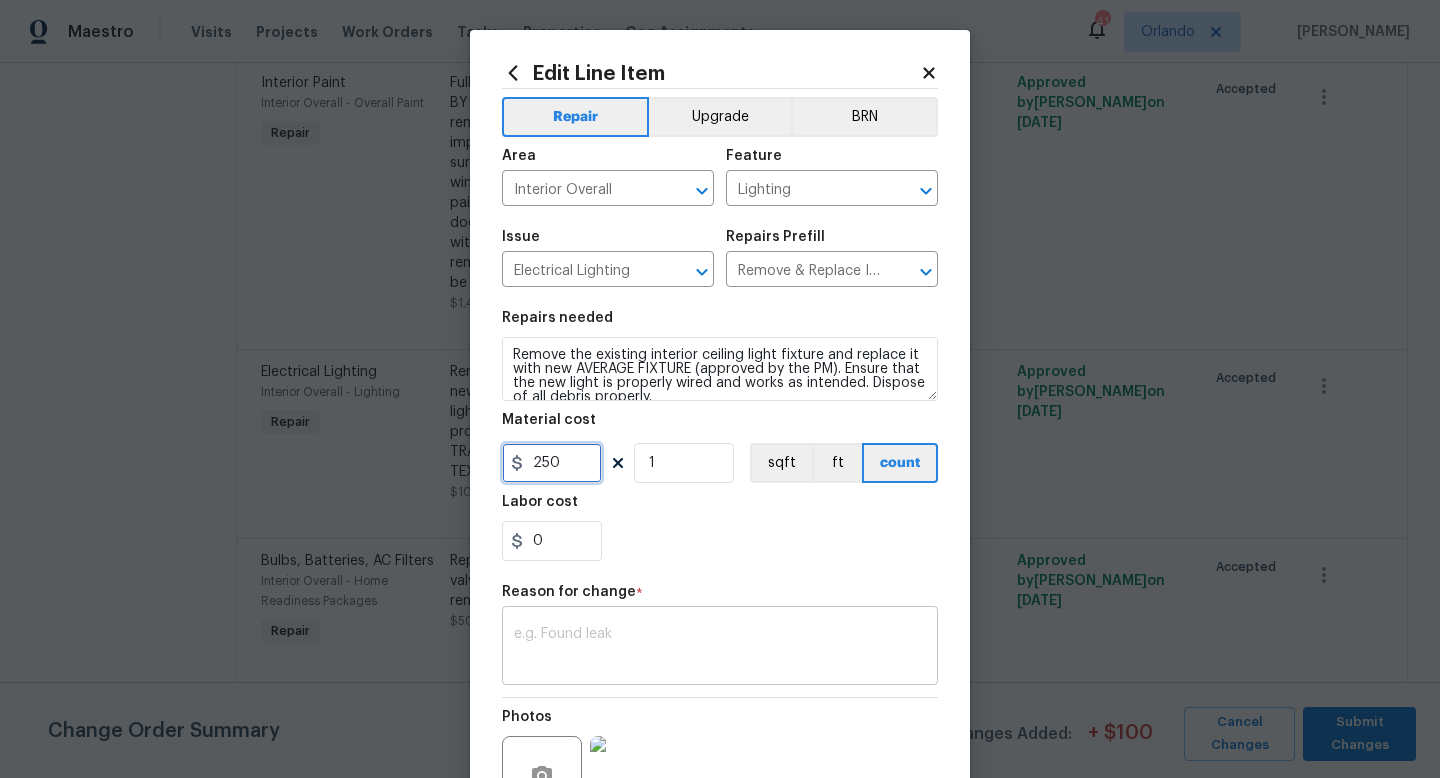 type on "250" 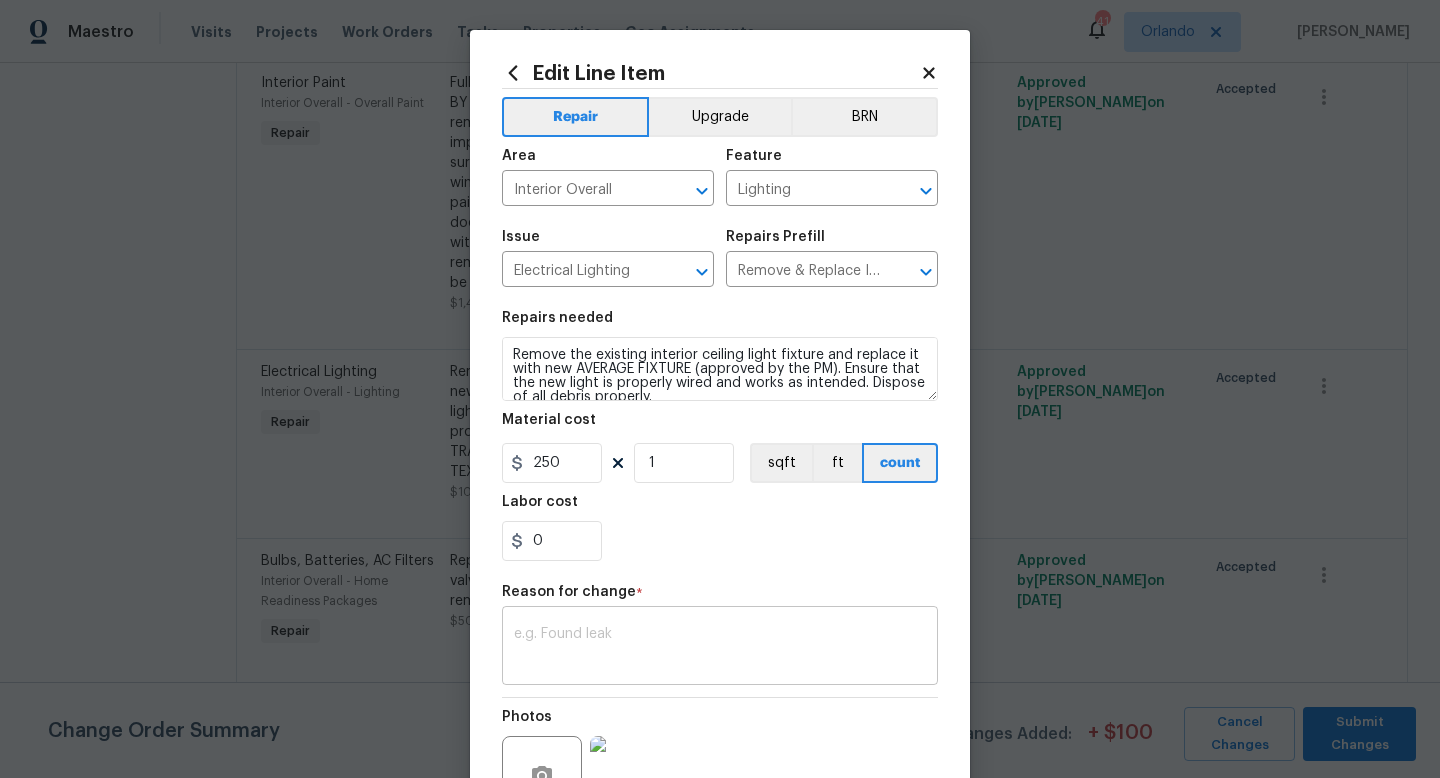 click at bounding box center (720, 648) 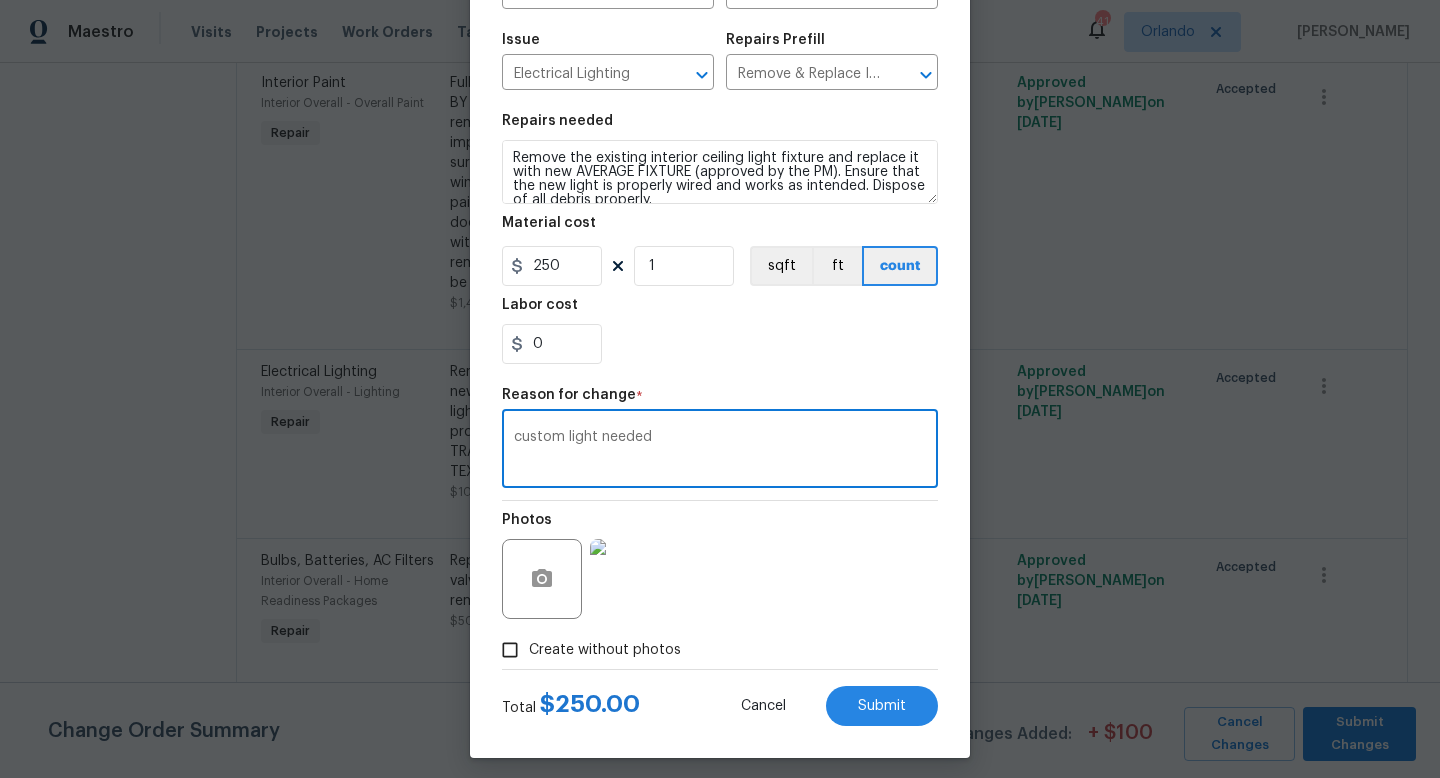scroll, scrollTop: 208, scrollLeft: 0, axis: vertical 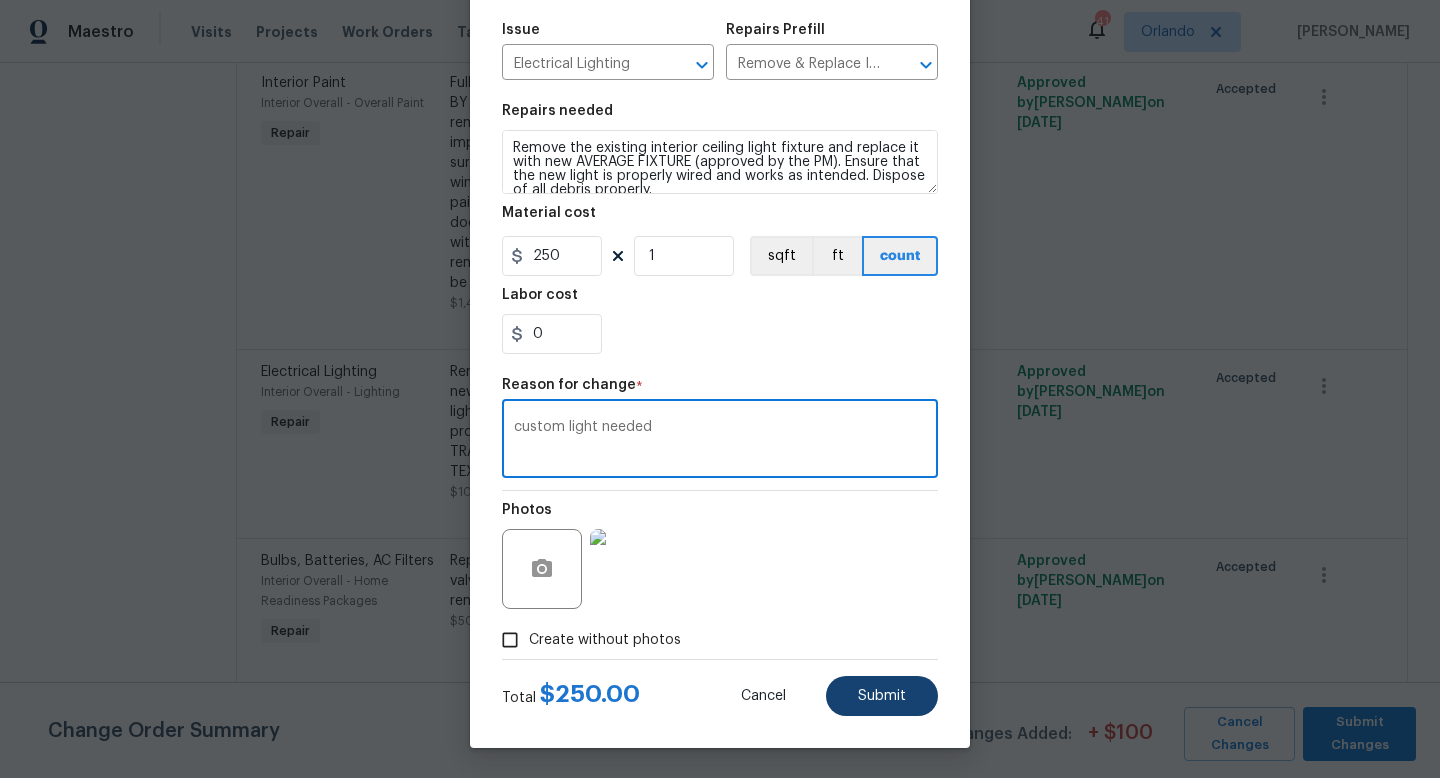 type on "custom light needed" 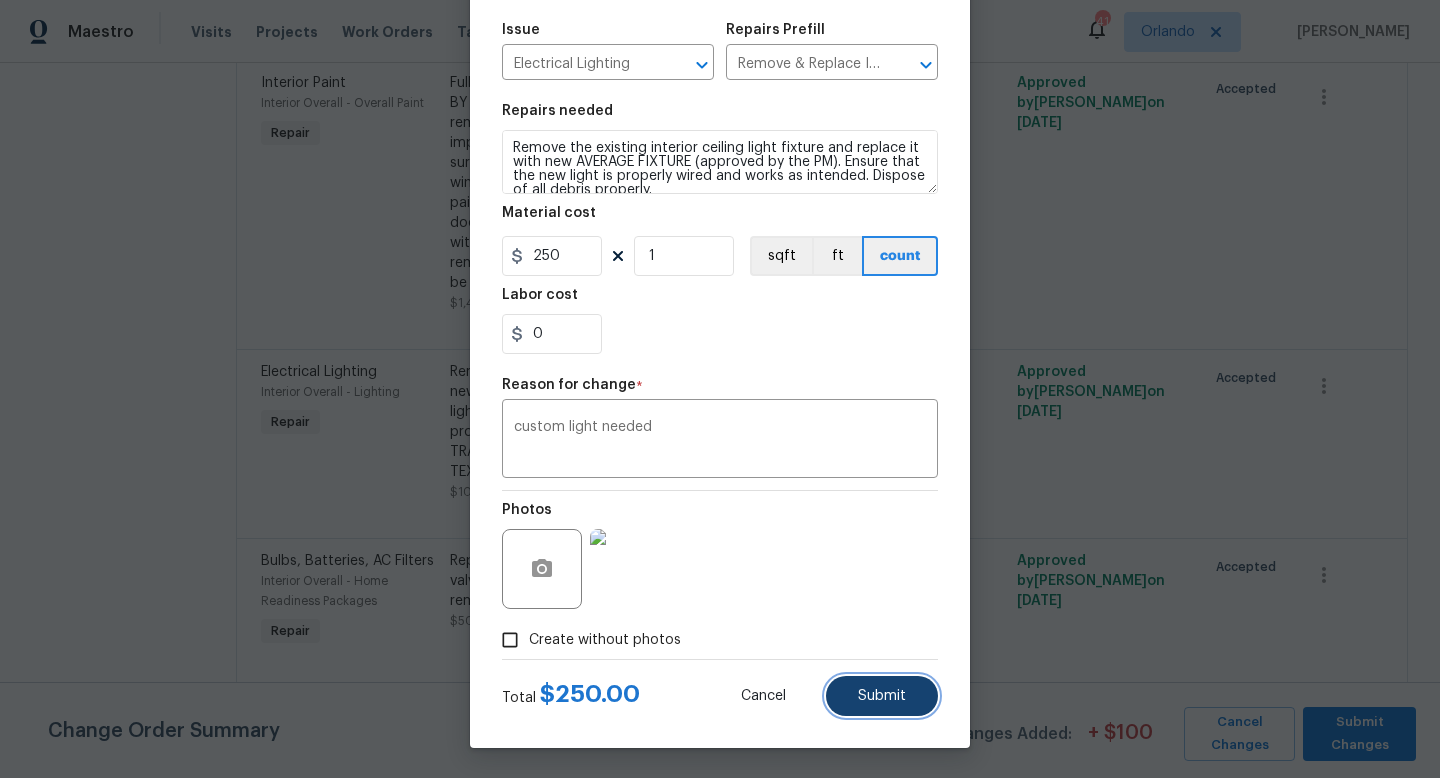 click on "Submit" at bounding box center (882, 696) 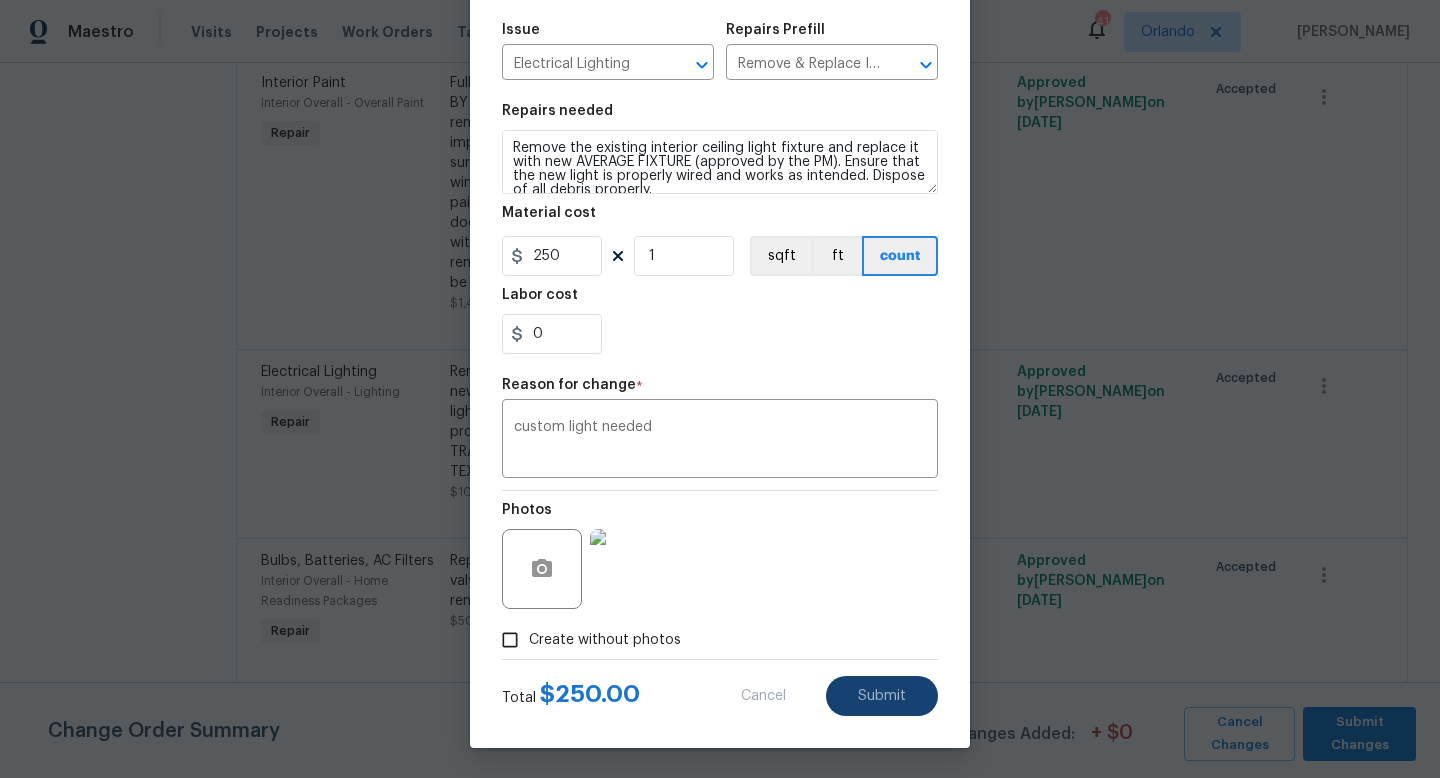 type on "100" 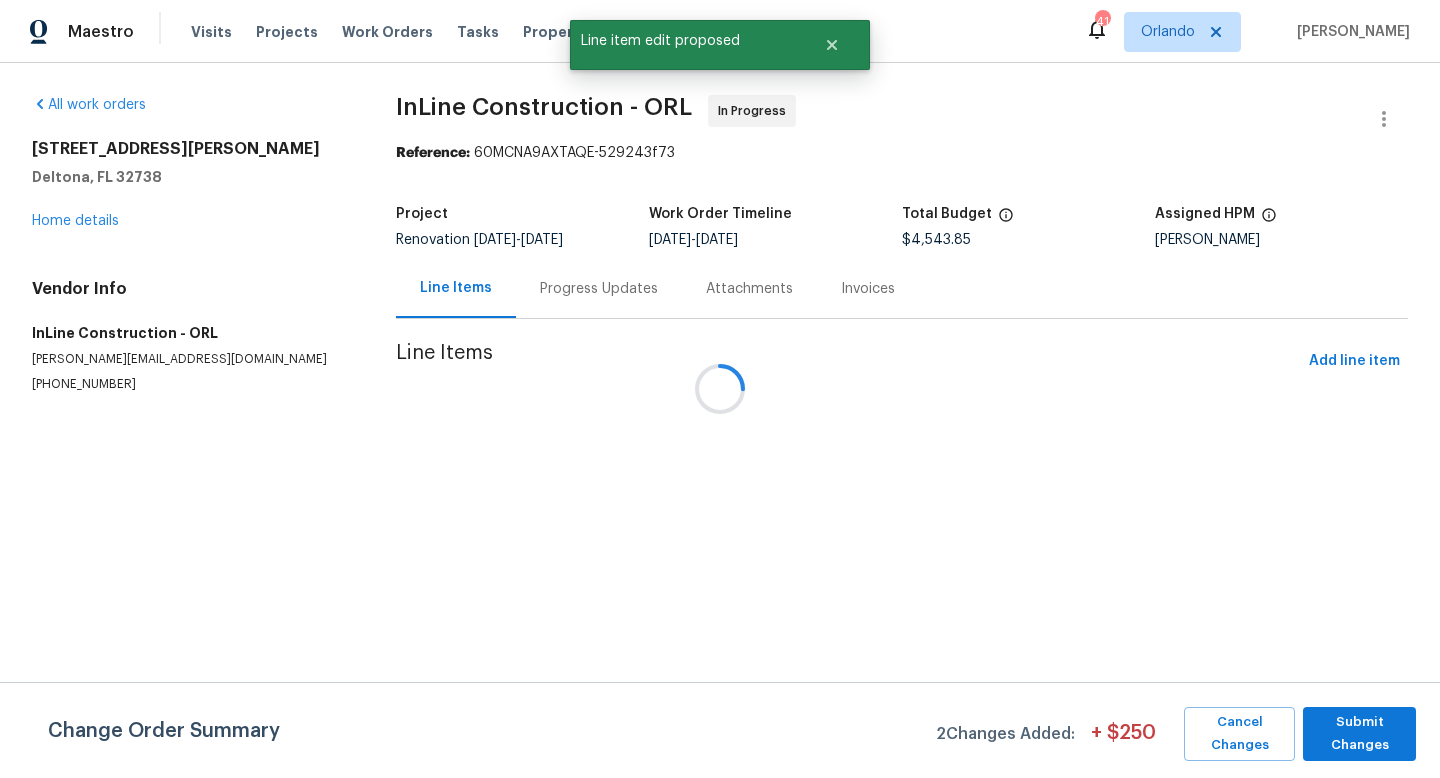 scroll, scrollTop: 0, scrollLeft: 0, axis: both 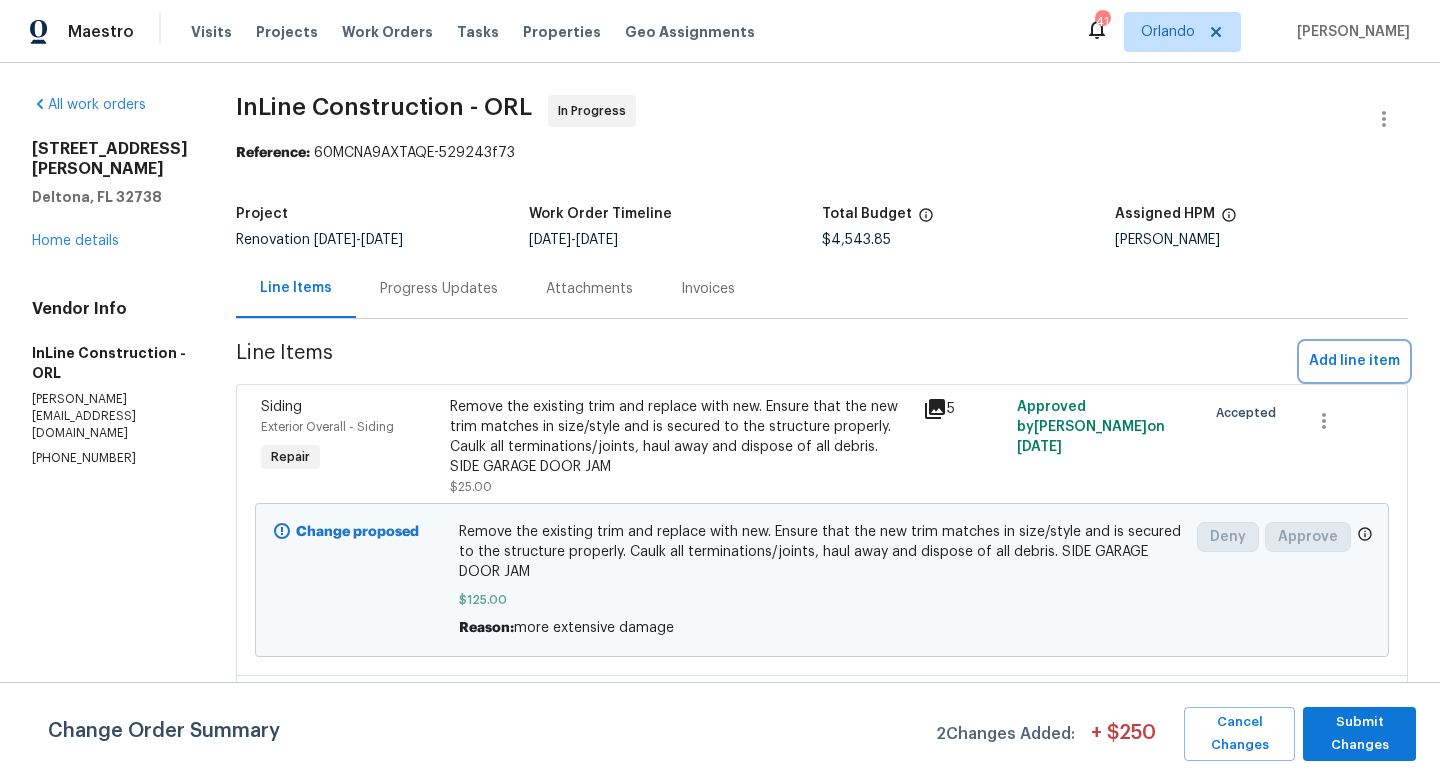 click on "Add line item" at bounding box center (1354, 361) 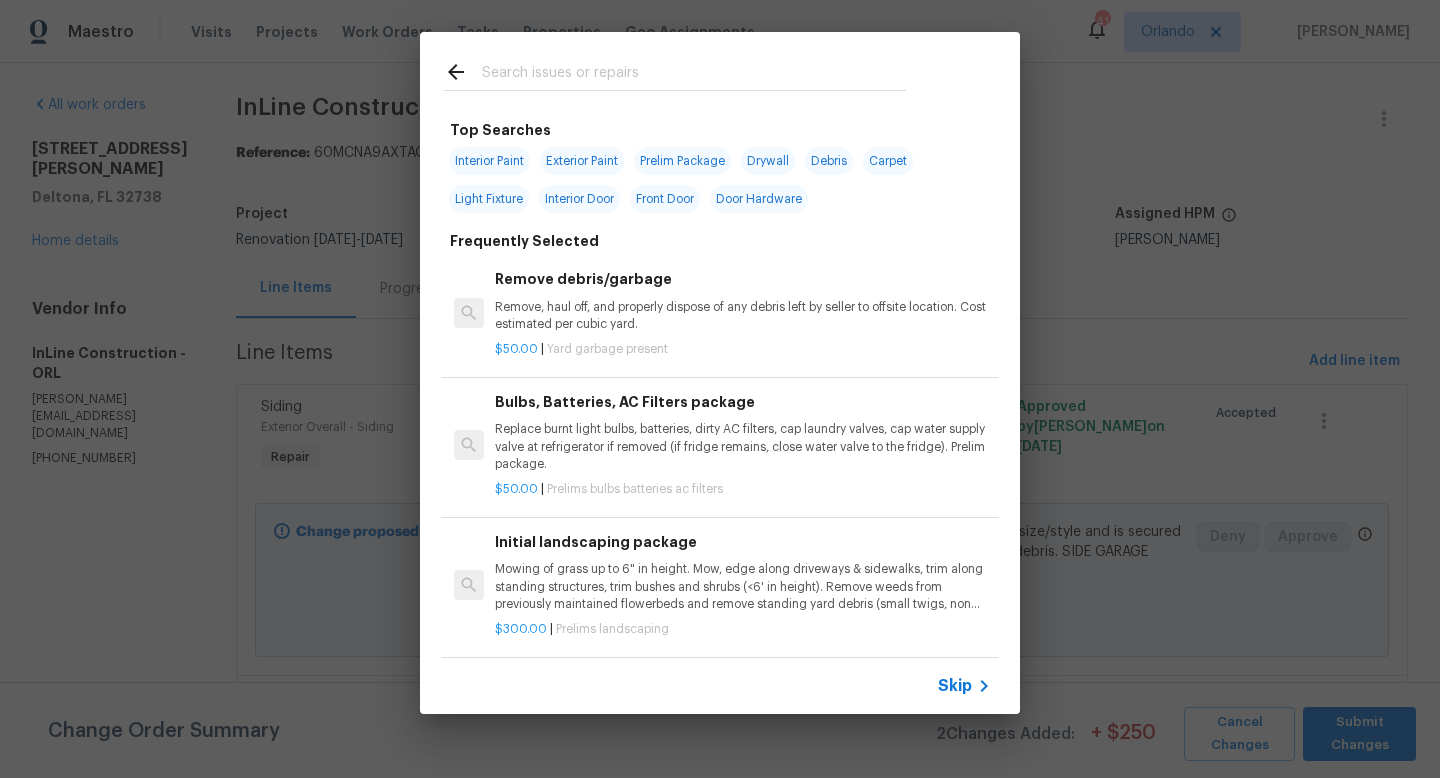 click at bounding box center (694, 75) 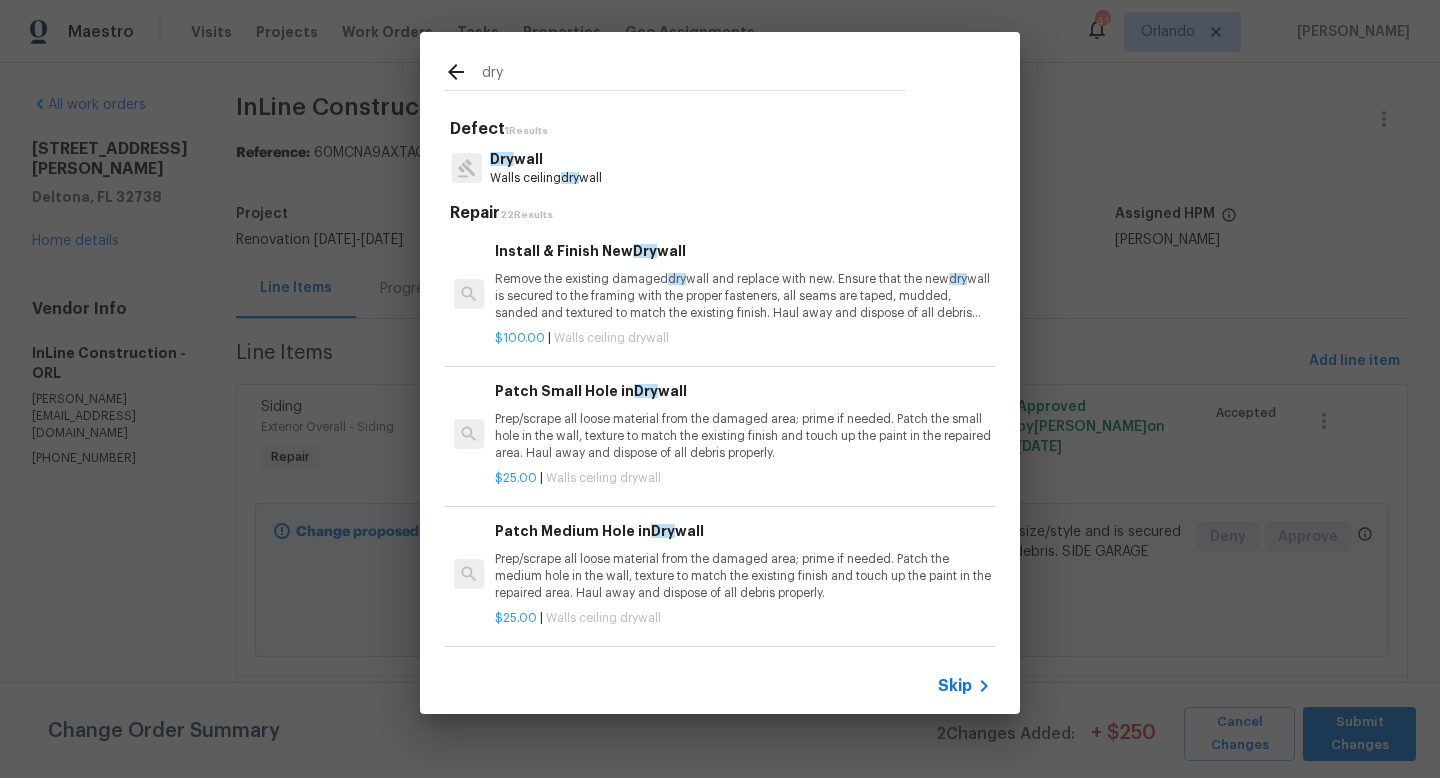 type on "dry" 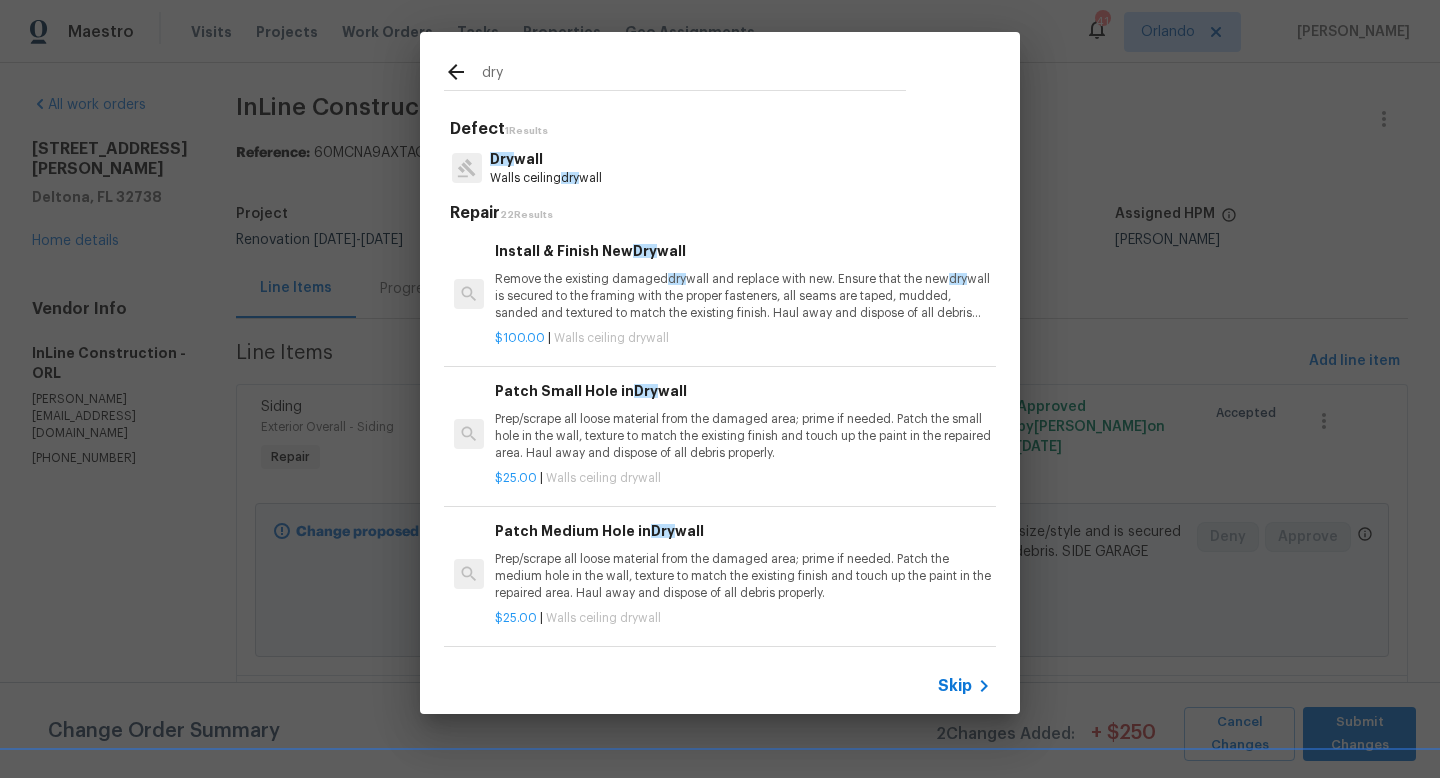 click on "Dry wall Walls ceiling  dry wall" at bounding box center [720, 168] 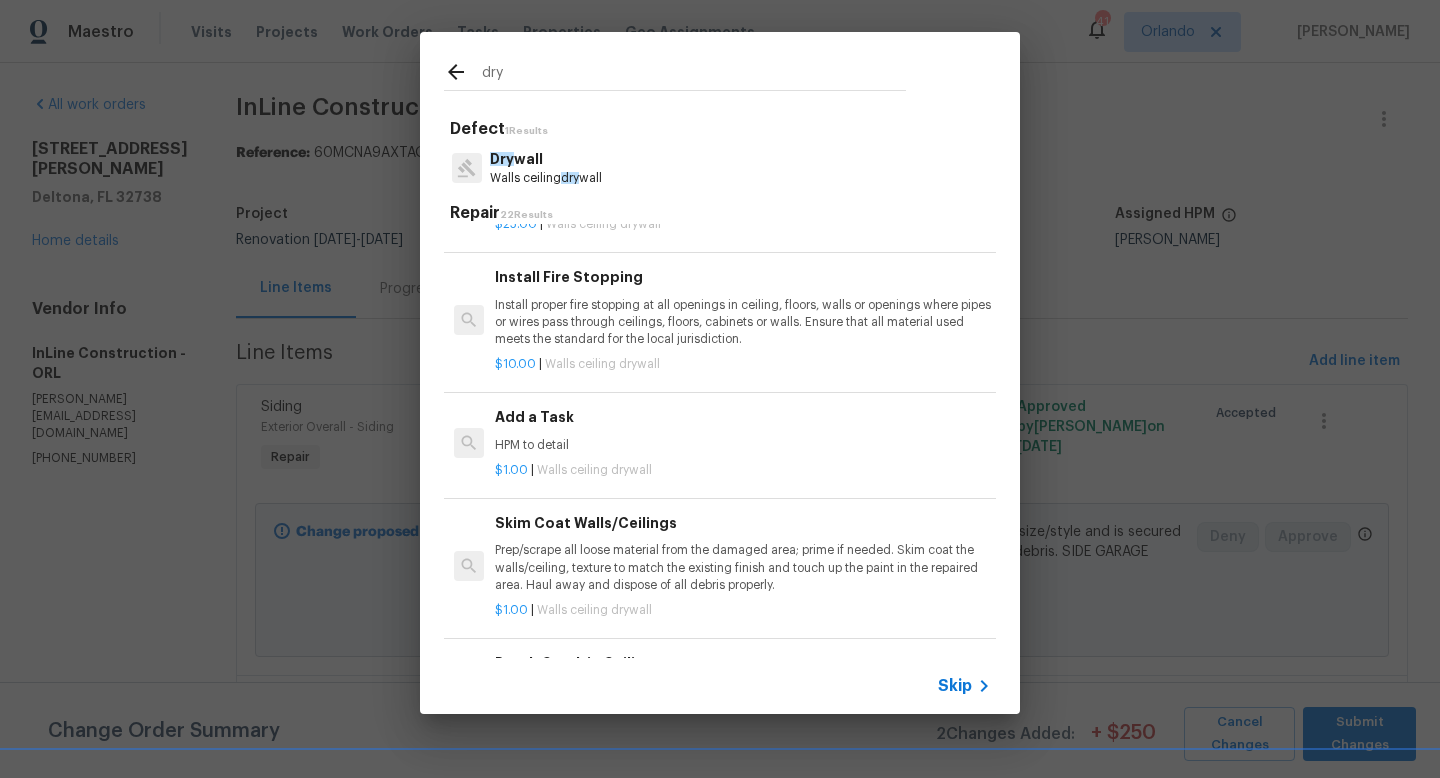 scroll, scrollTop: 540, scrollLeft: 0, axis: vertical 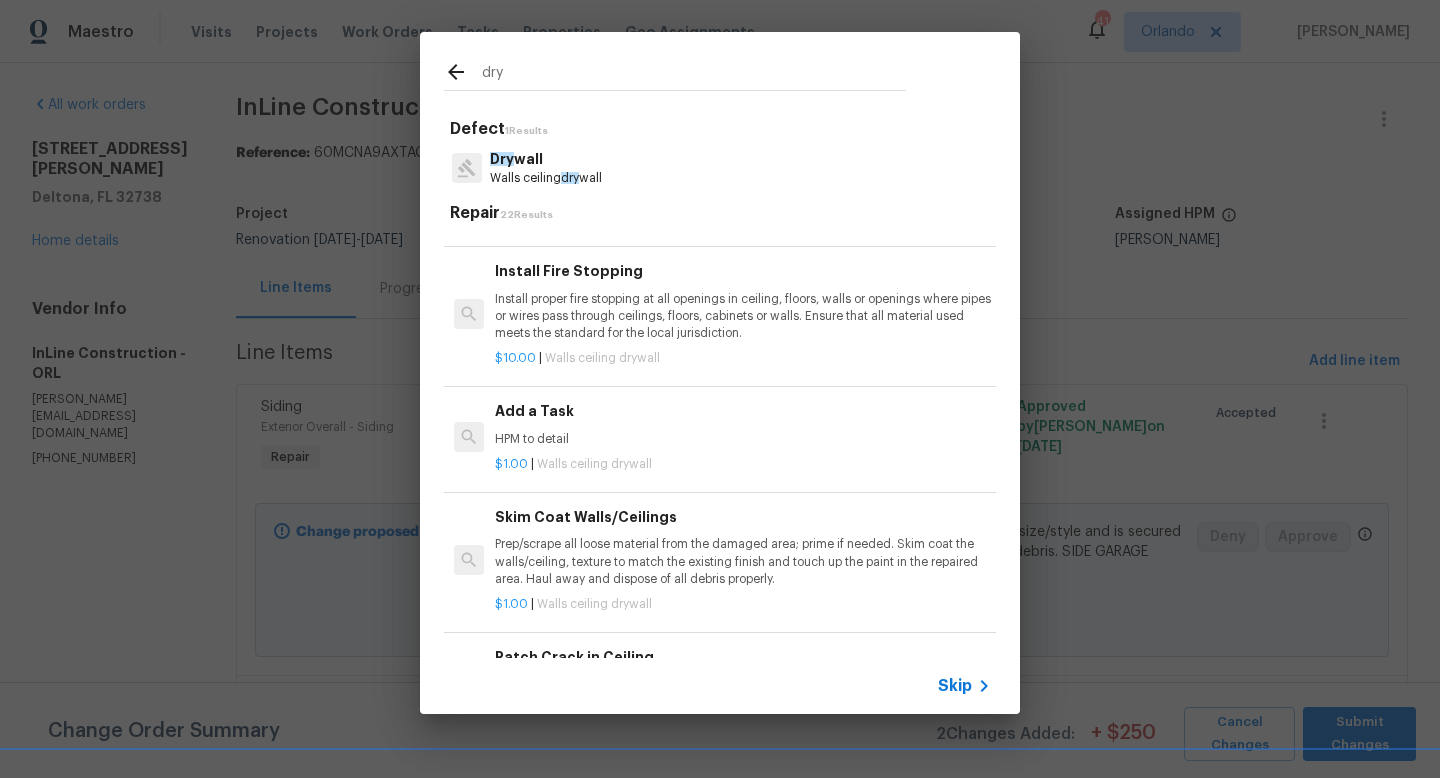click on "Add a Task" at bounding box center [743, 411] 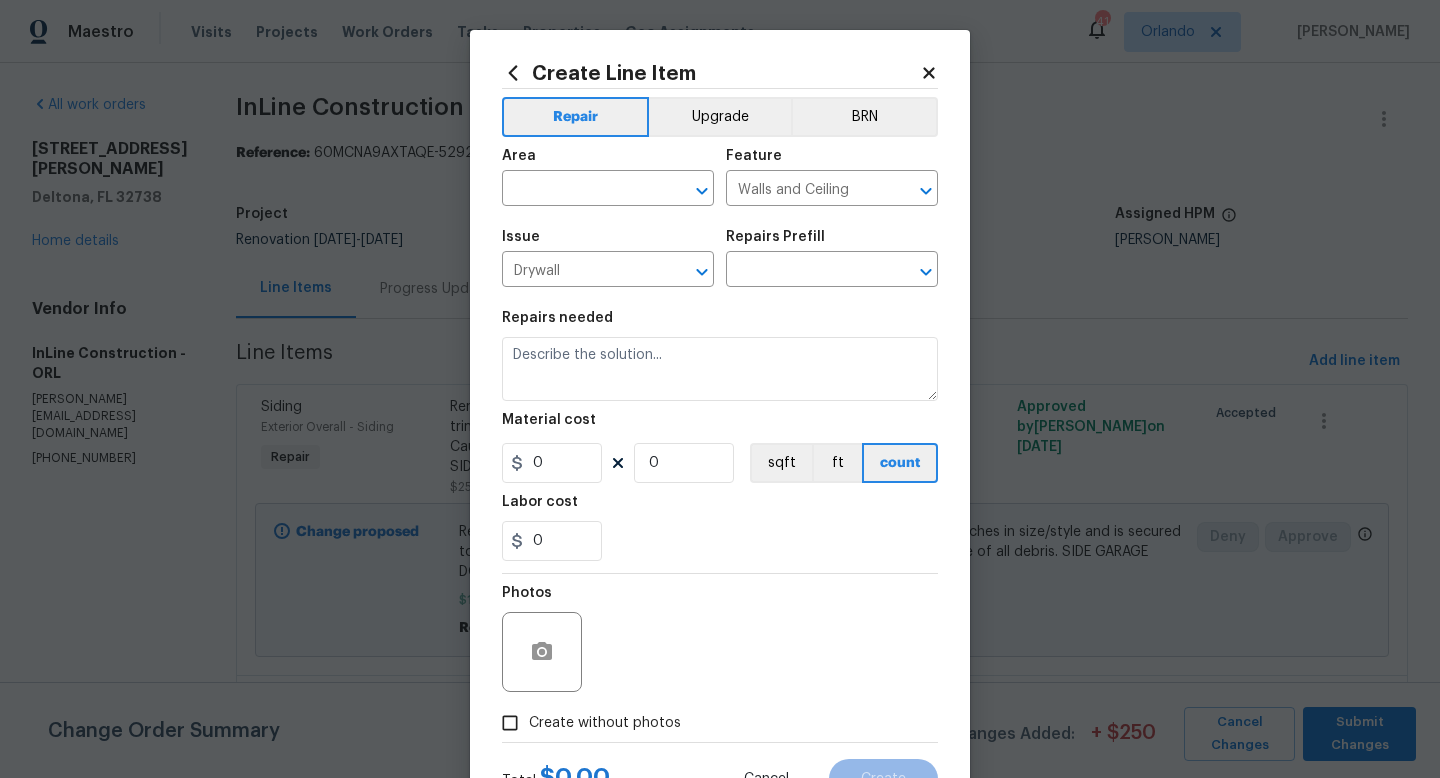 type on "Add a Task $1.00" 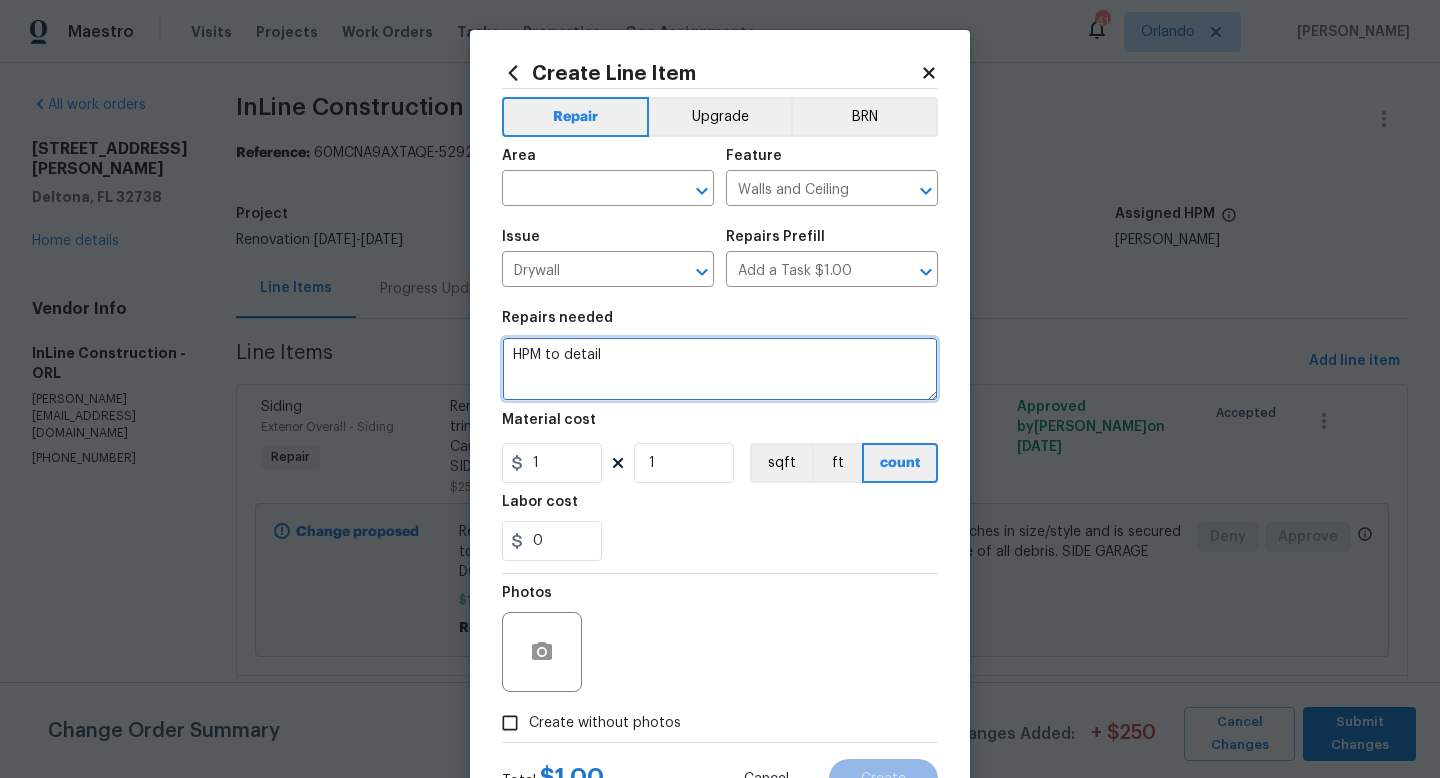 click on "HPM to detail" at bounding box center [720, 369] 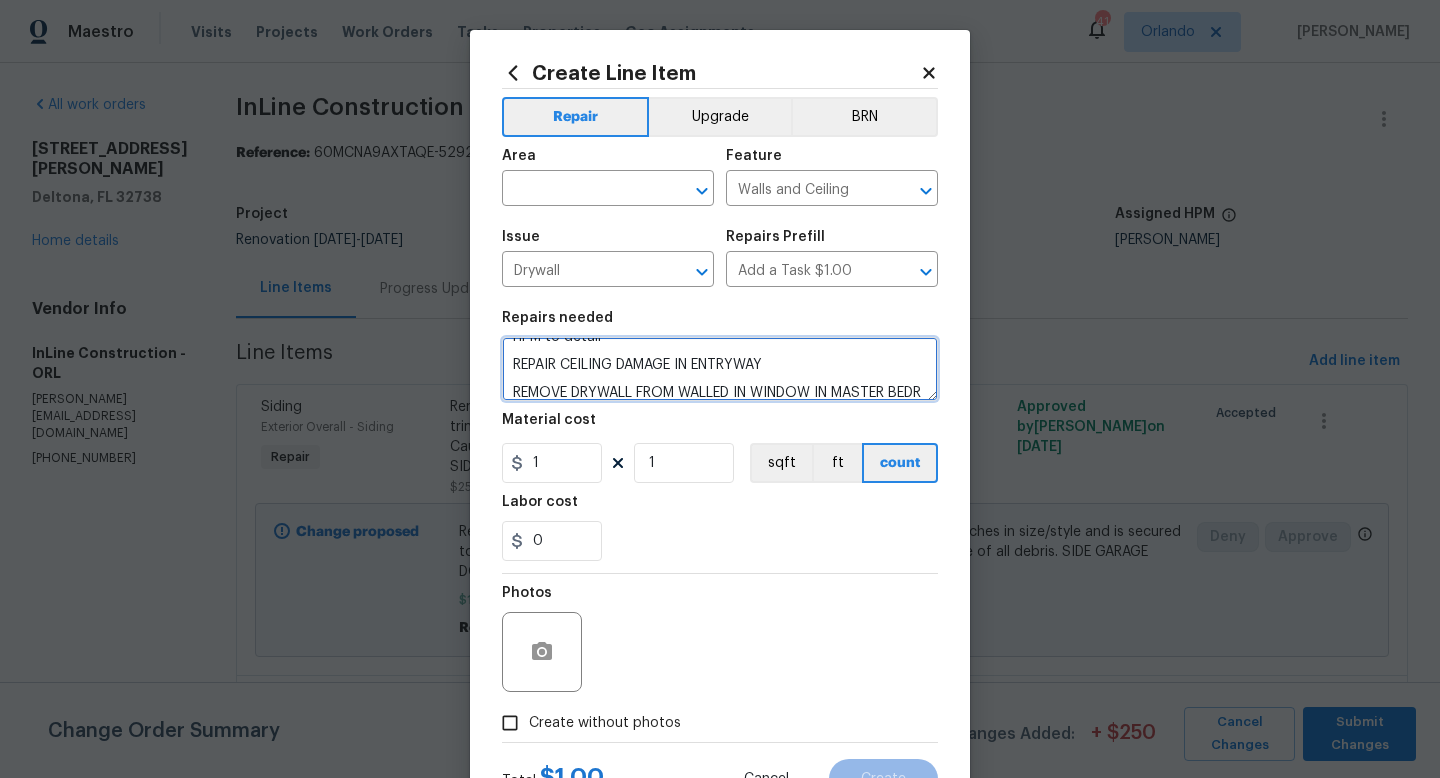 scroll, scrollTop: 32, scrollLeft: 0, axis: vertical 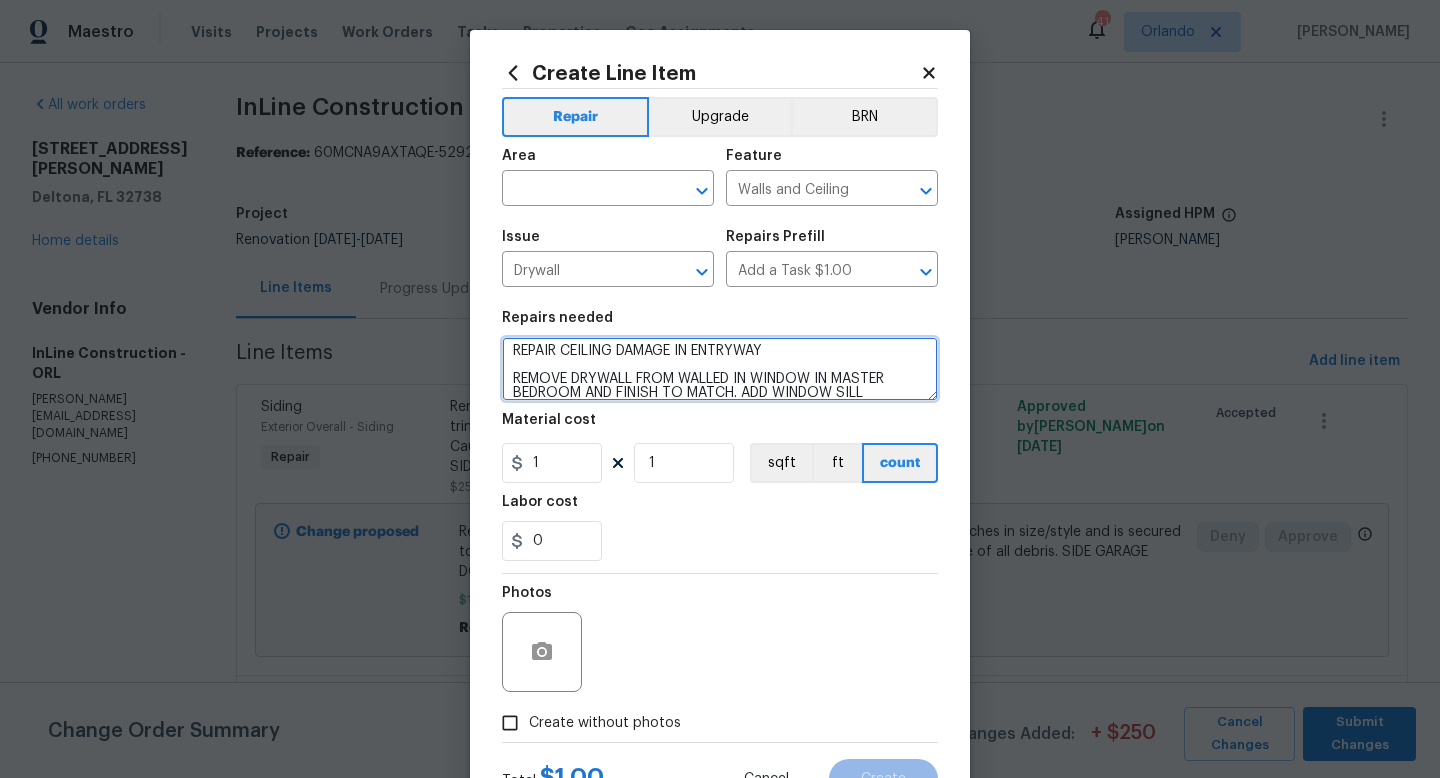 type on "HPM to detail
REPAIR CEILING DAMAGE IN ENTRYWAY
REMOVE DRYWALL FROM WALLED IN WINDOW IN MASTER BEDROOM AND FINISH TO MATCH. ADD WINDOW SILL" 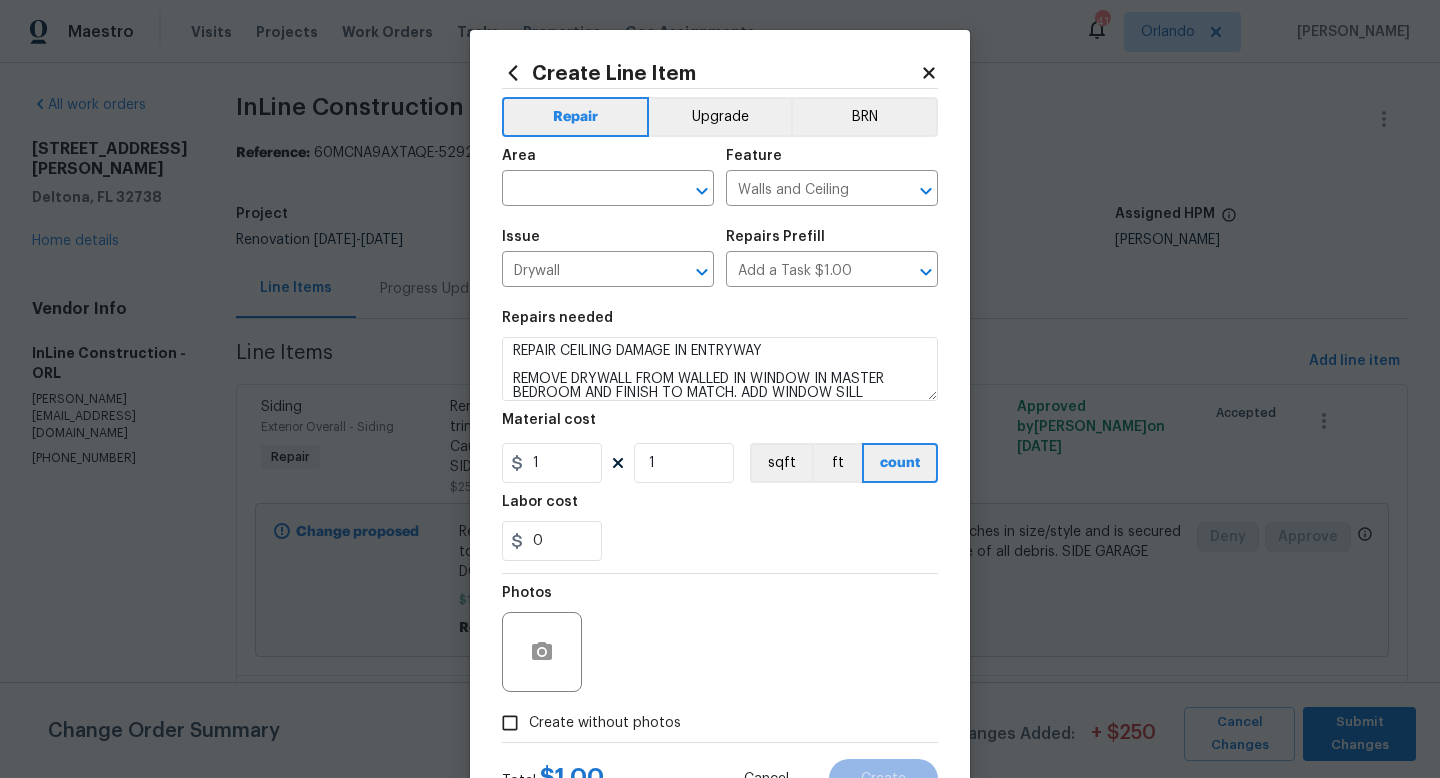 click on "0" at bounding box center [720, 541] 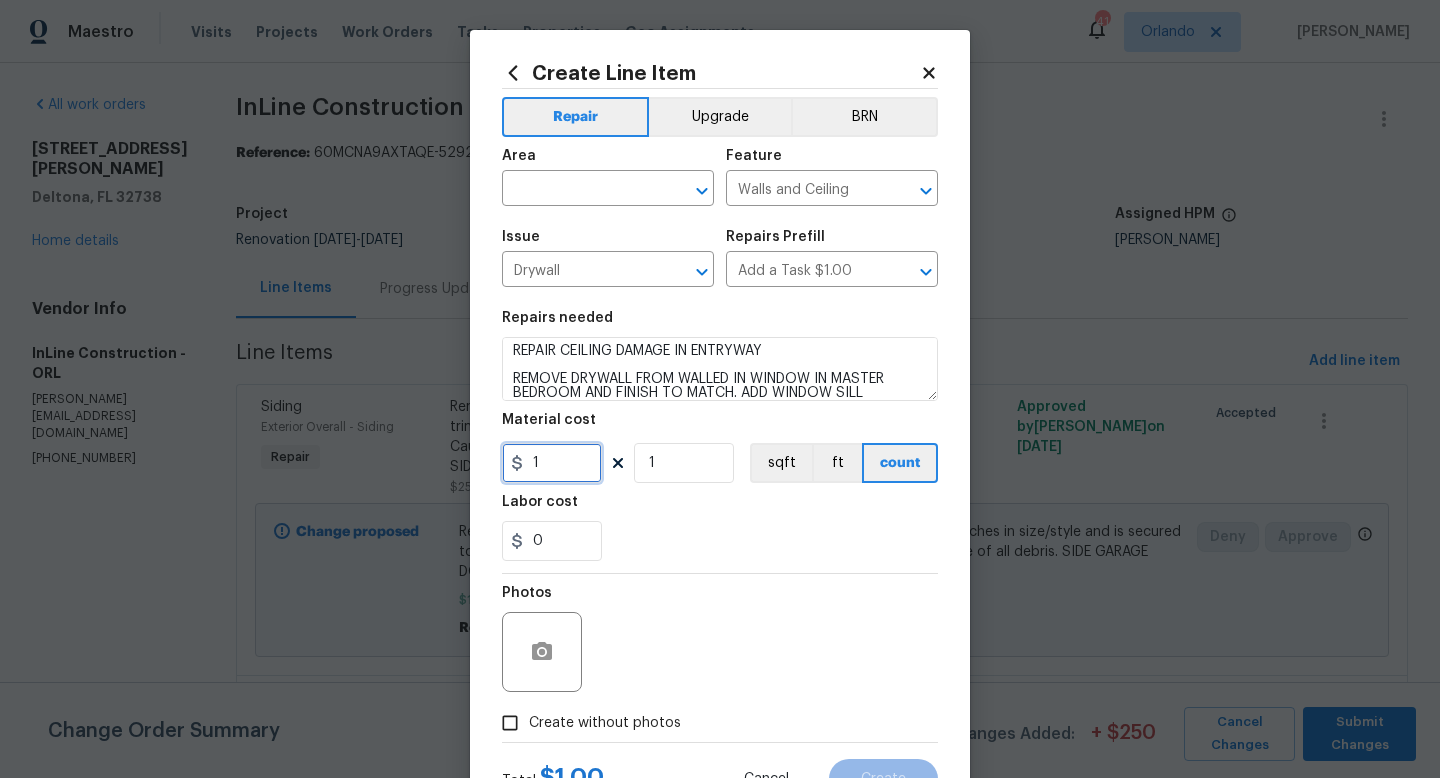 click on "1" at bounding box center (552, 463) 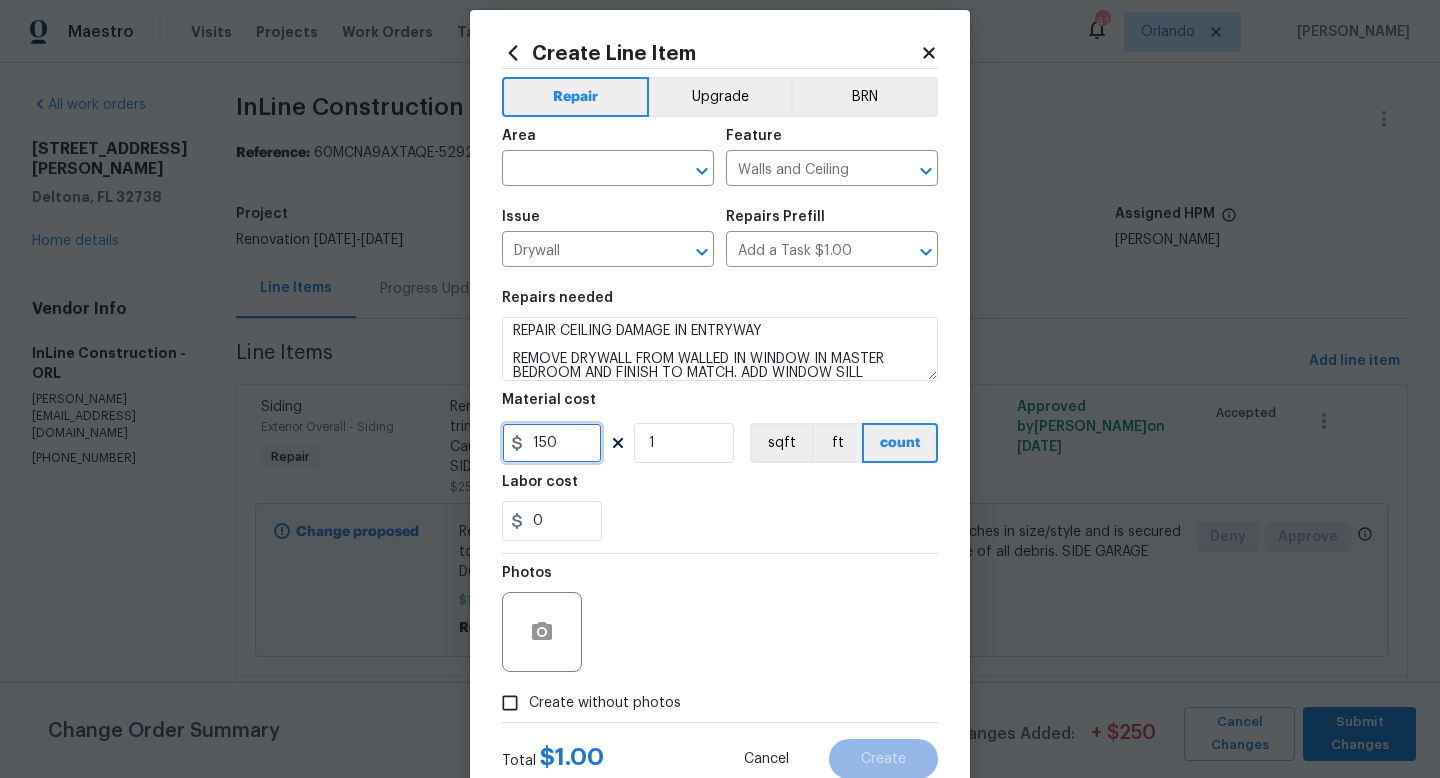 scroll, scrollTop: 32, scrollLeft: 0, axis: vertical 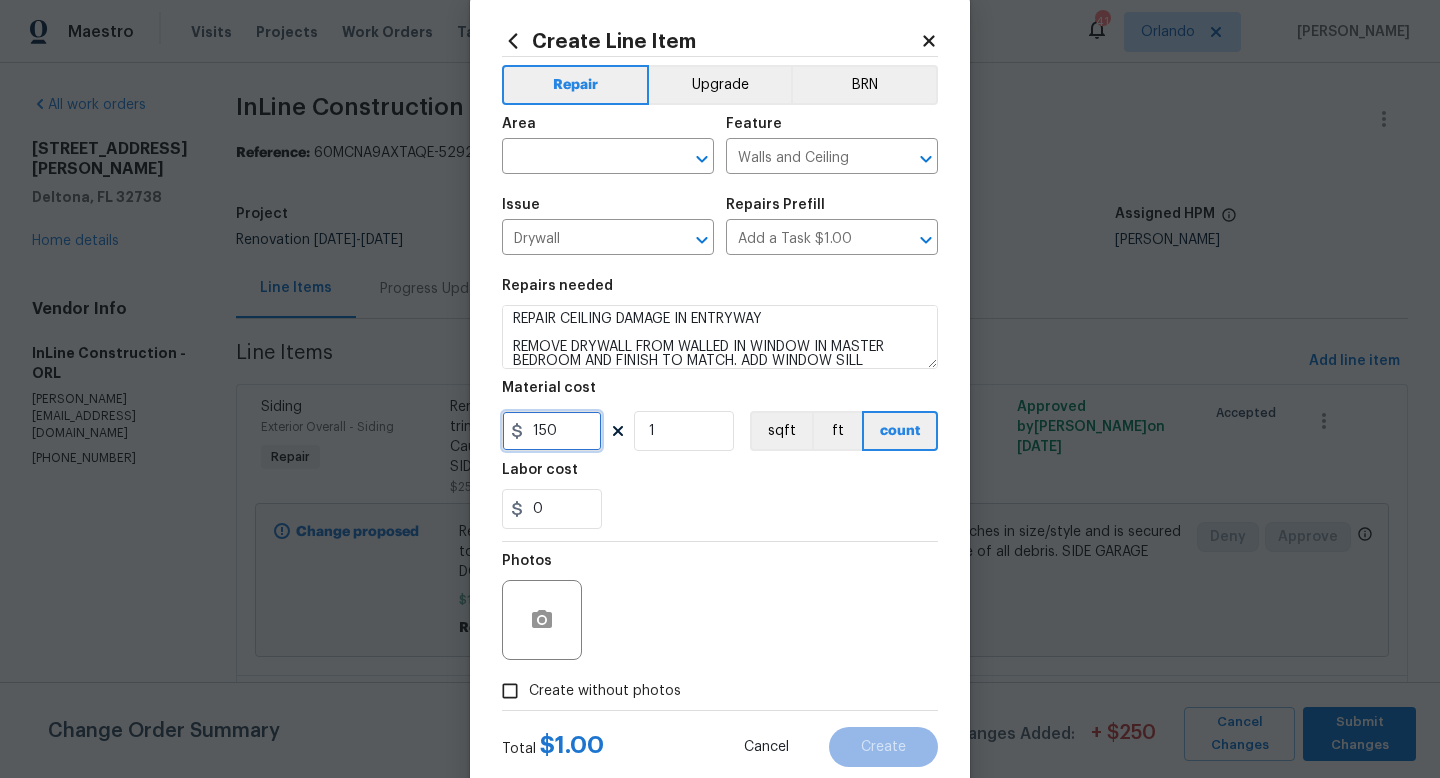 type on "150" 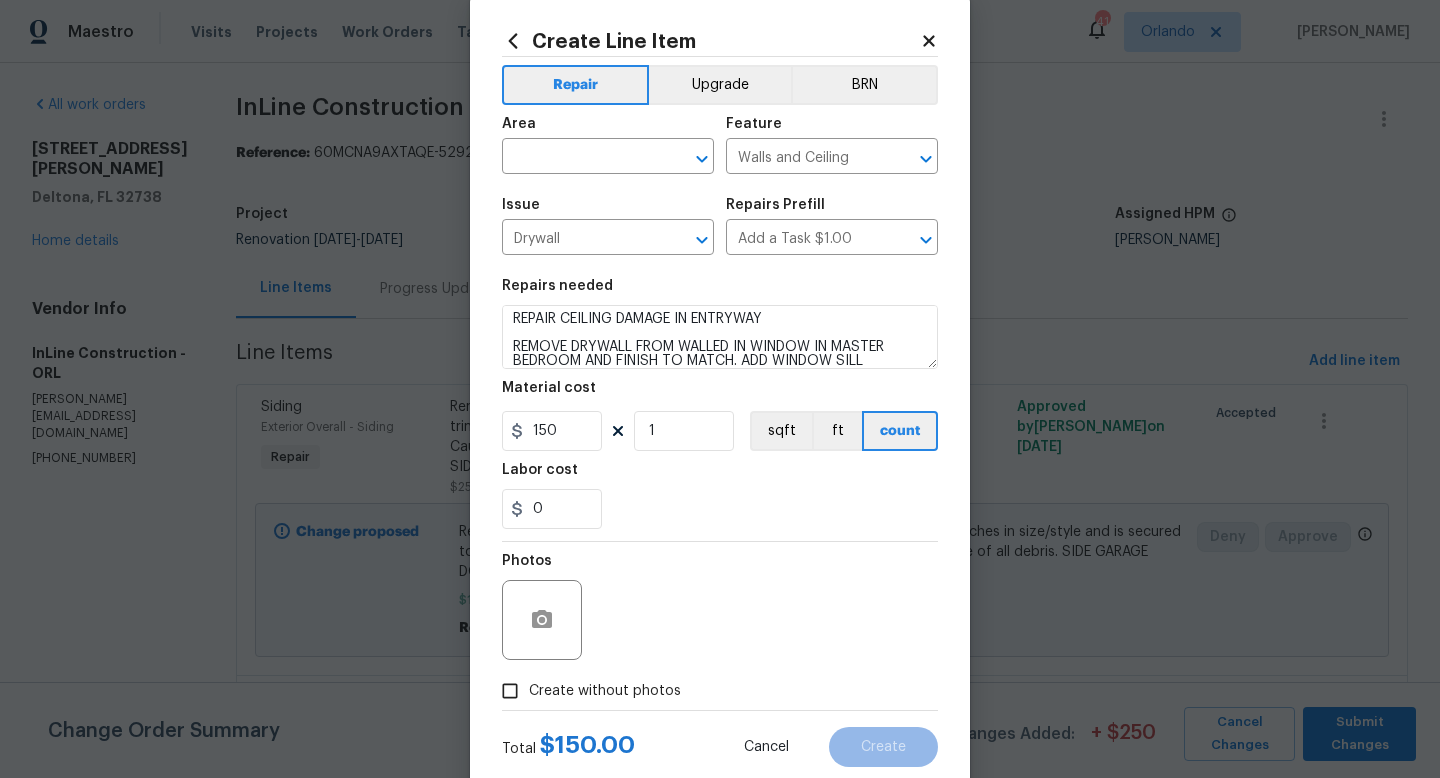 click on "Create without photos" at bounding box center (605, 691) 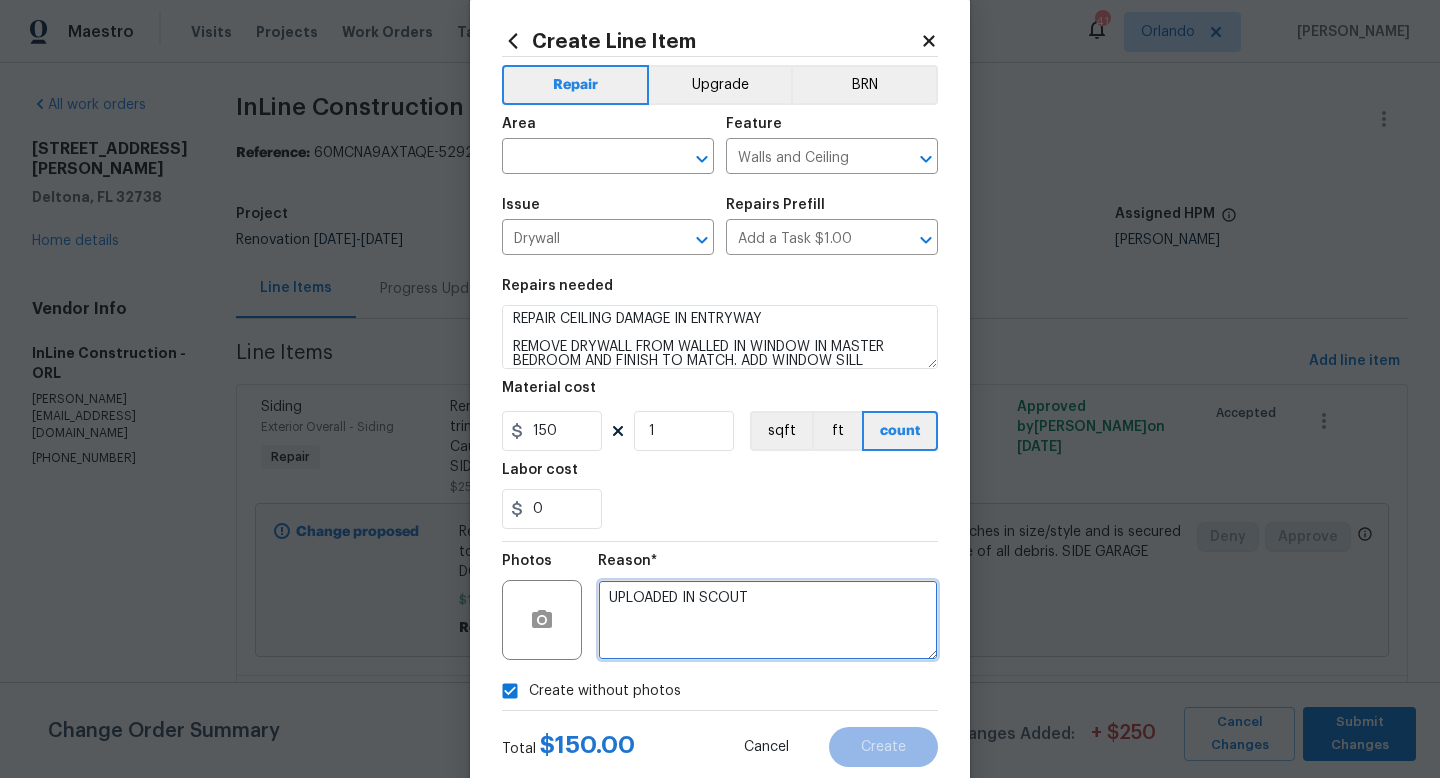 type on "UPLOADED IN SCOUT" 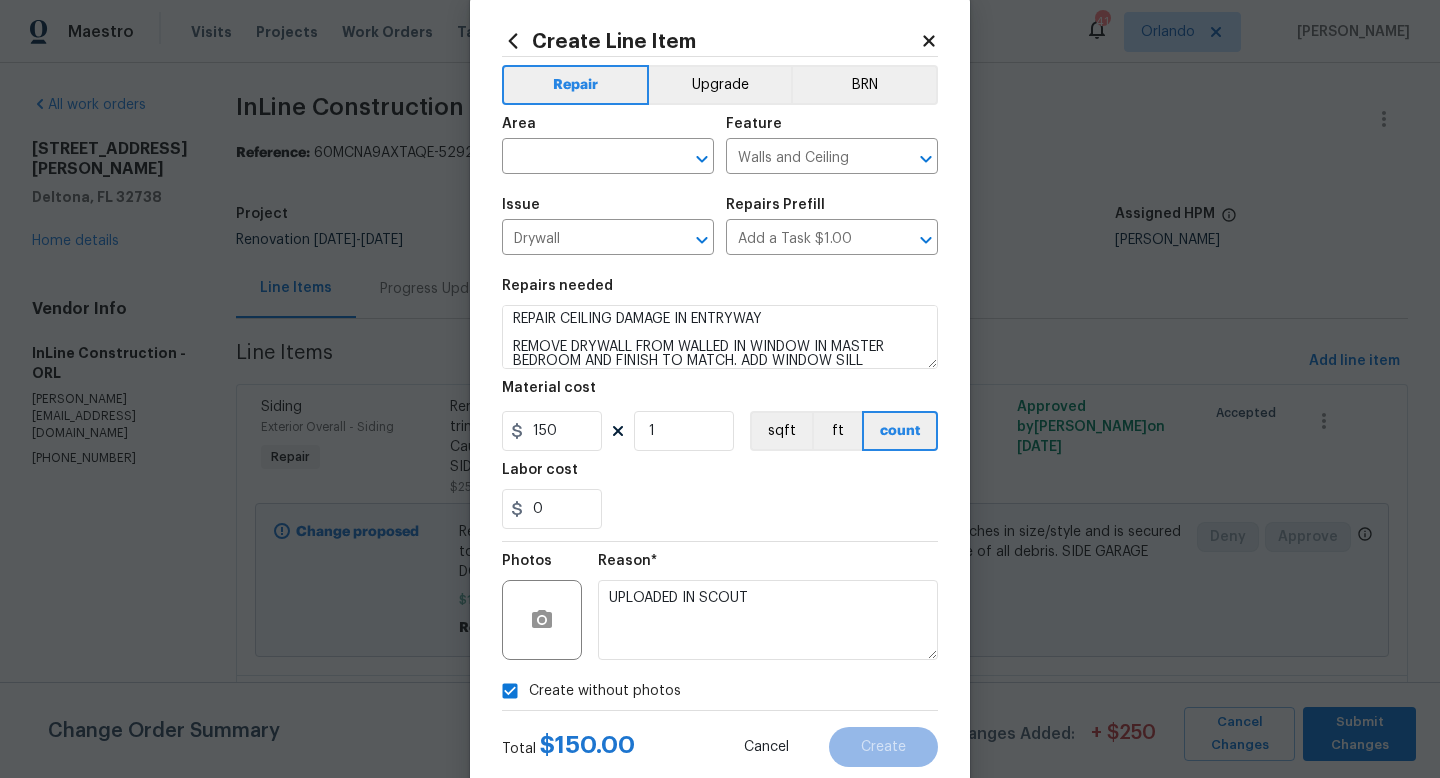 click on "Reason* UPLOADED IN SCOUT" at bounding box center (768, 607) 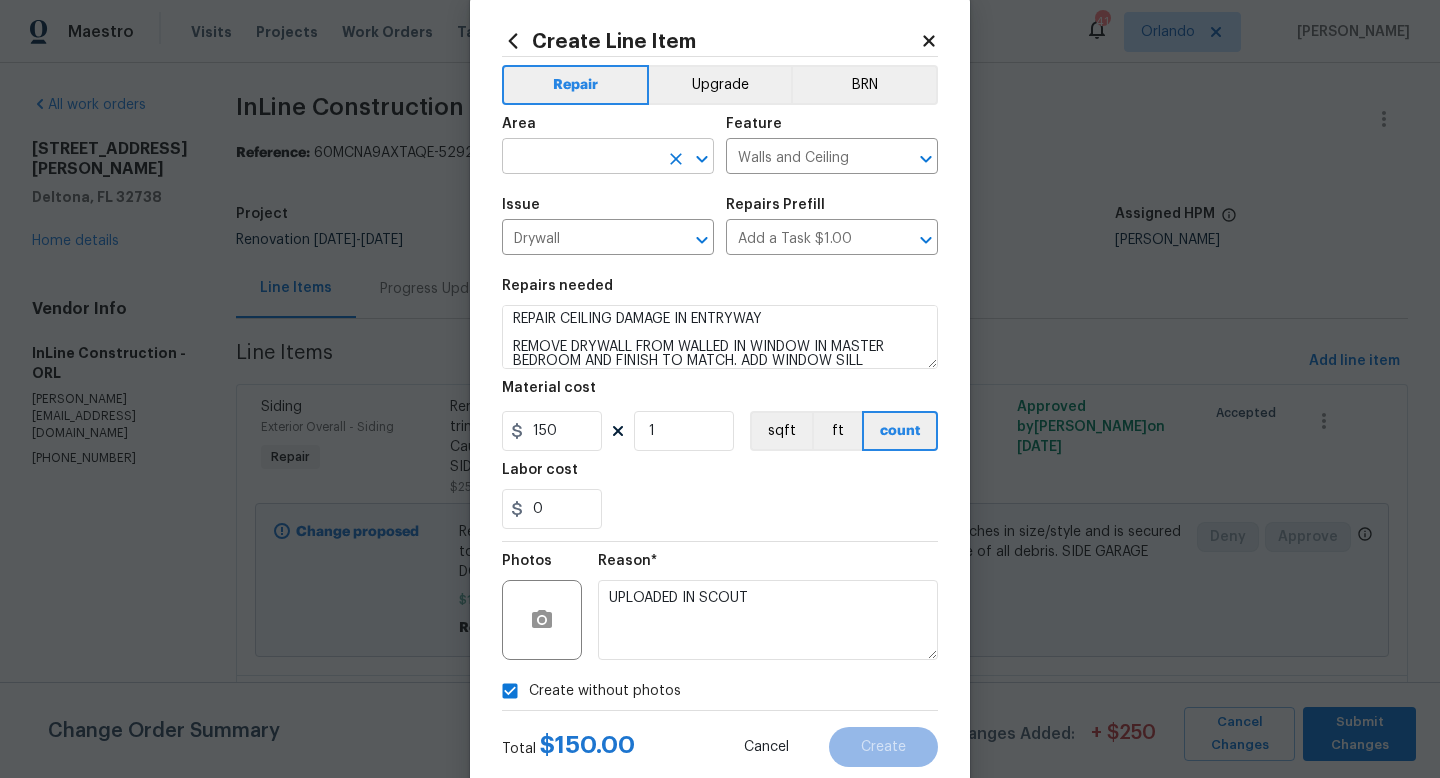 click on "​" at bounding box center [608, 158] 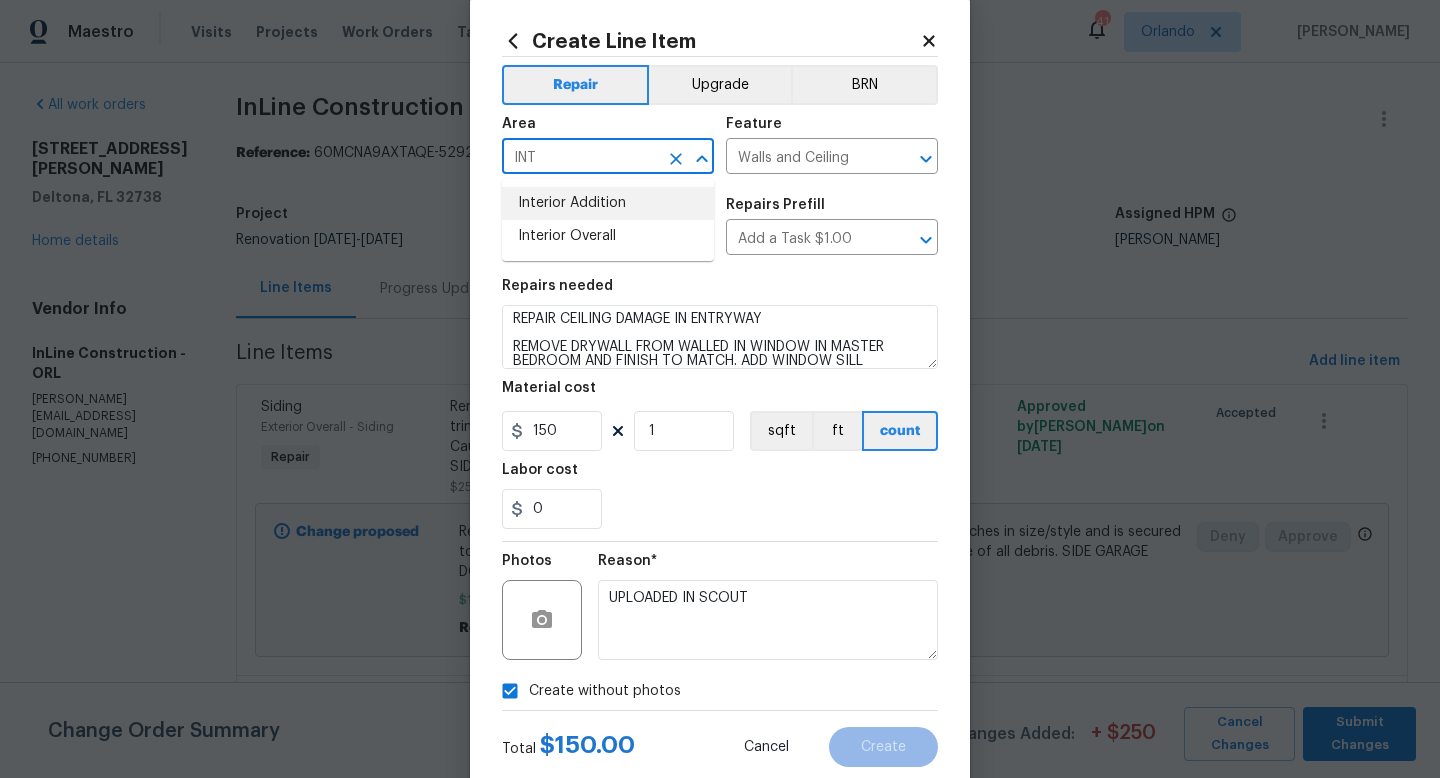 click on "Interior Addition" at bounding box center [608, 203] 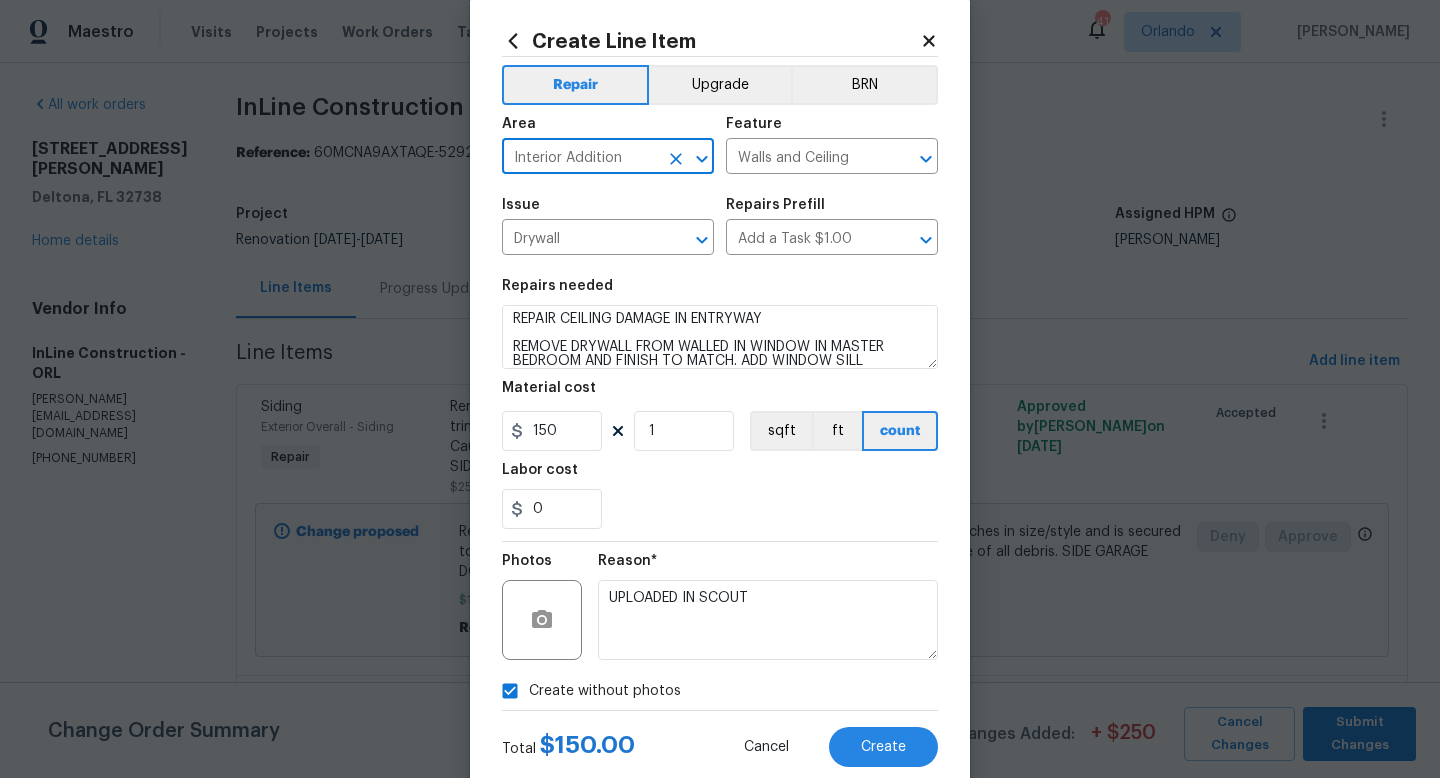 click on "Interior Addition" at bounding box center (580, 158) 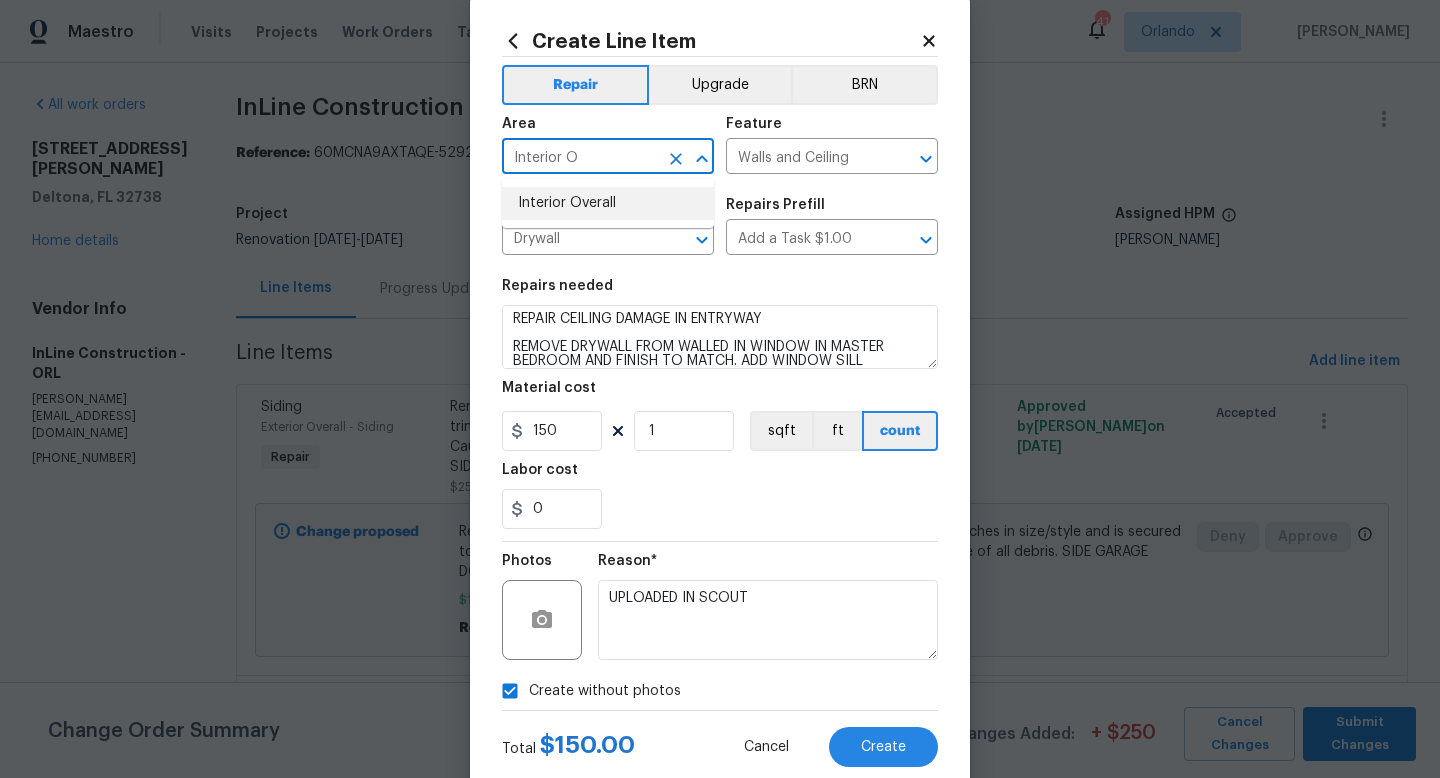 click on "Interior Overall" at bounding box center (608, 203) 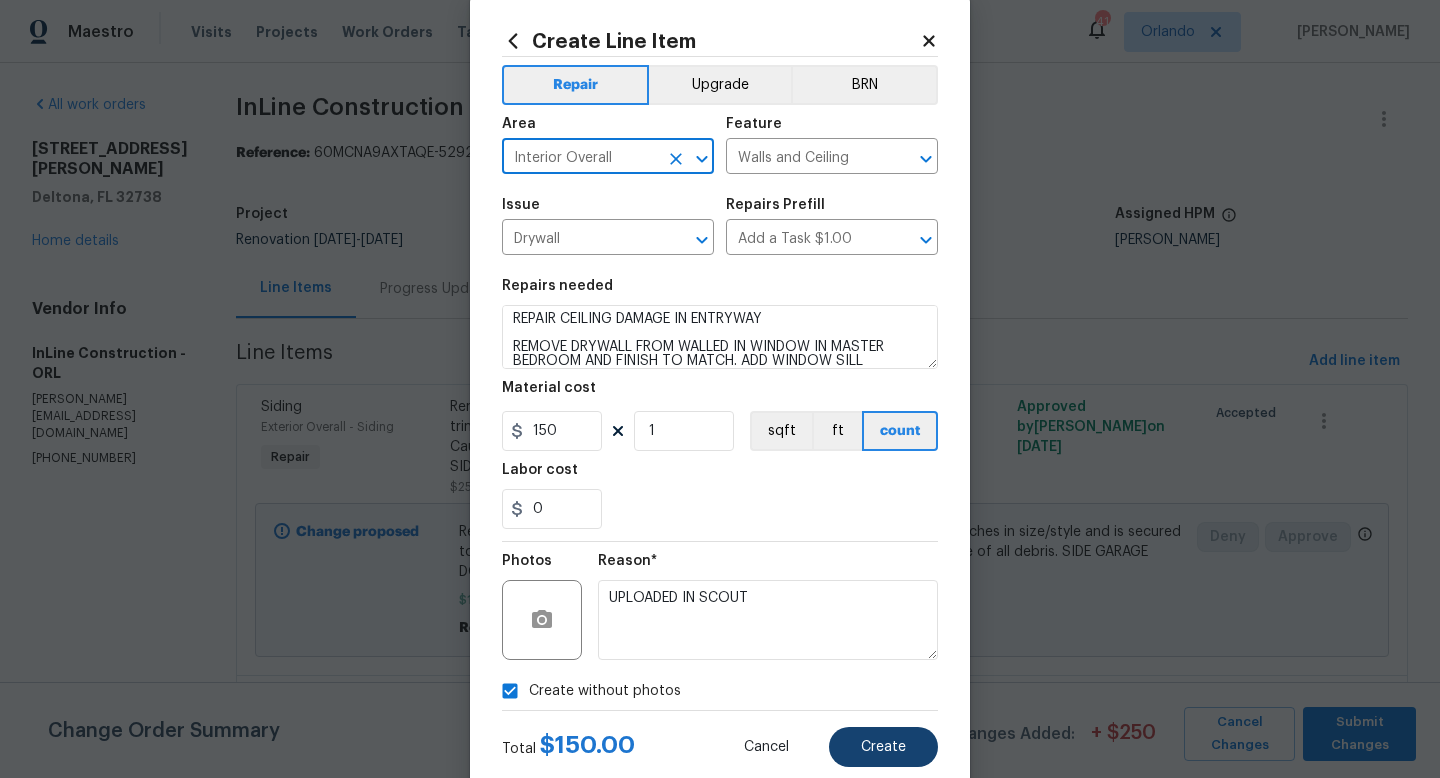 type on "Interior Overall" 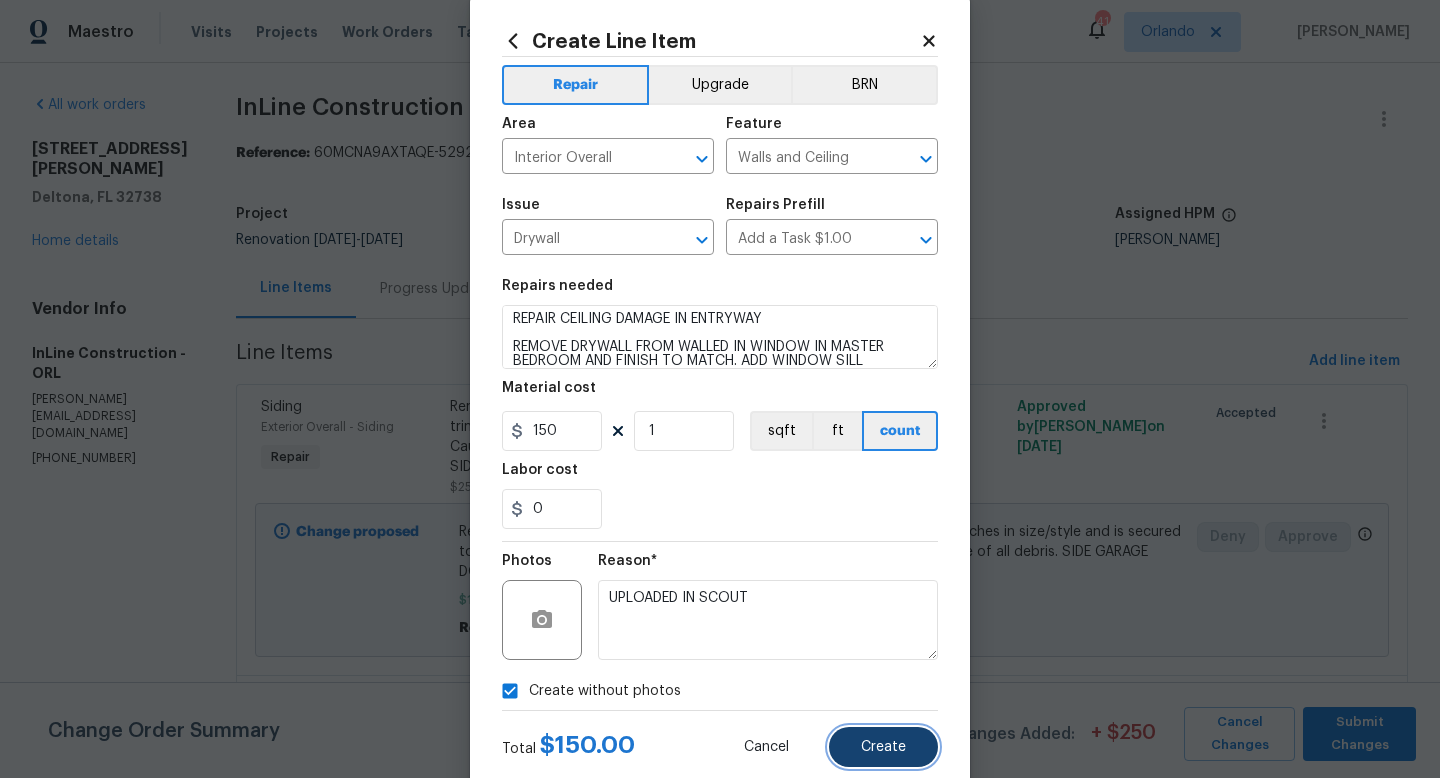 click on "Create" at bounding box center (883, 747) 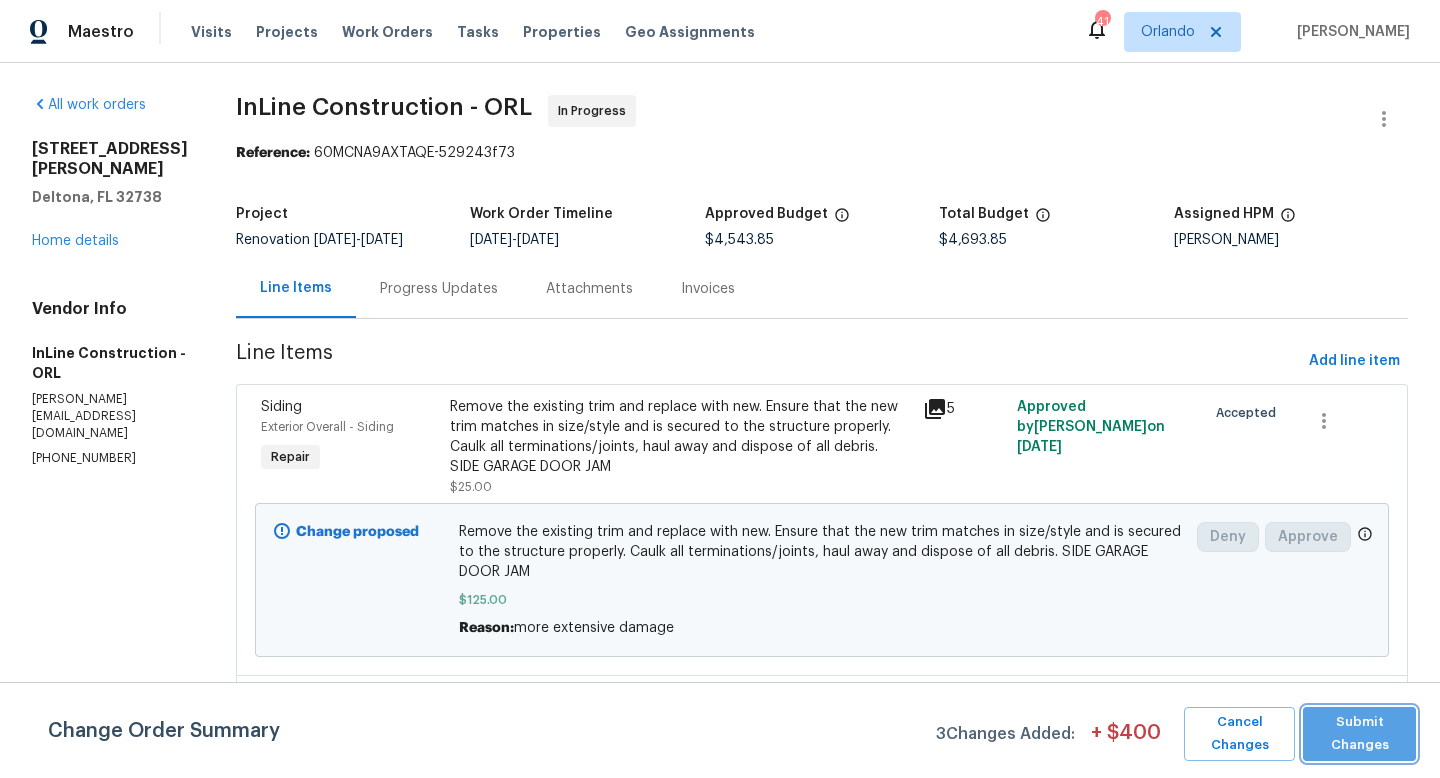 click on "Submit Changes" at bounding box center [1359, 734] 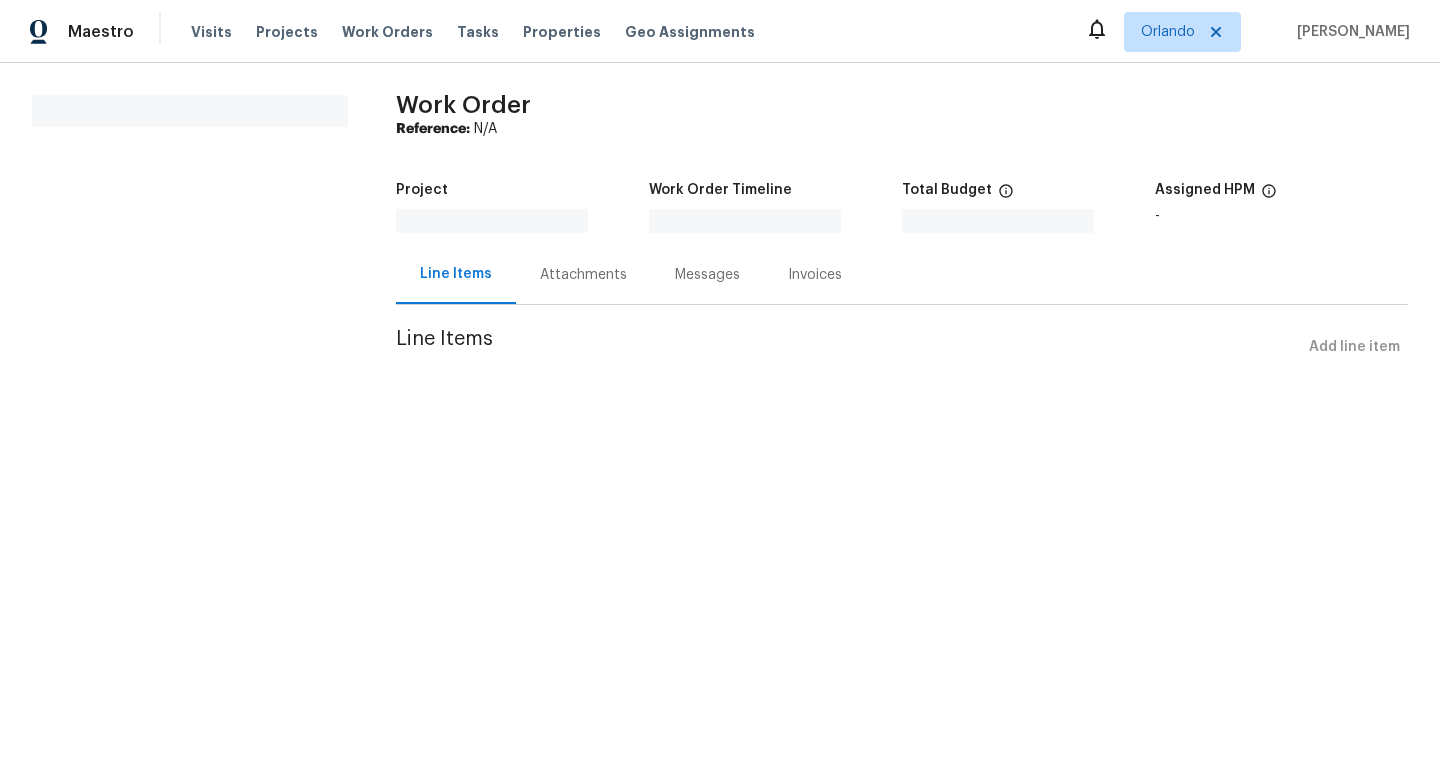scroll, scrollTop: 0, scrollLeft: 0, axis: both 